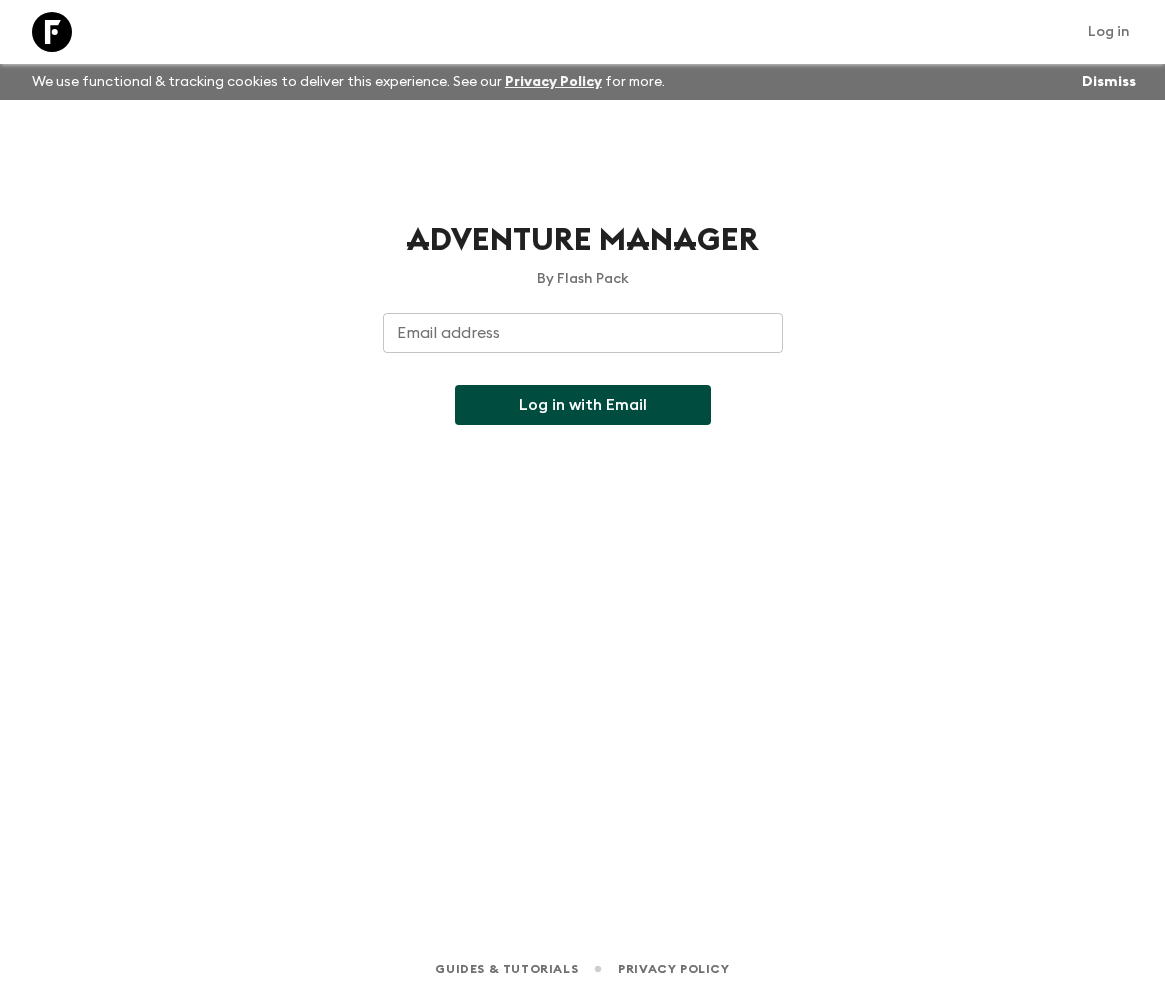 scroll, scrollTop: 0, scrollLeft: 0, axis: both 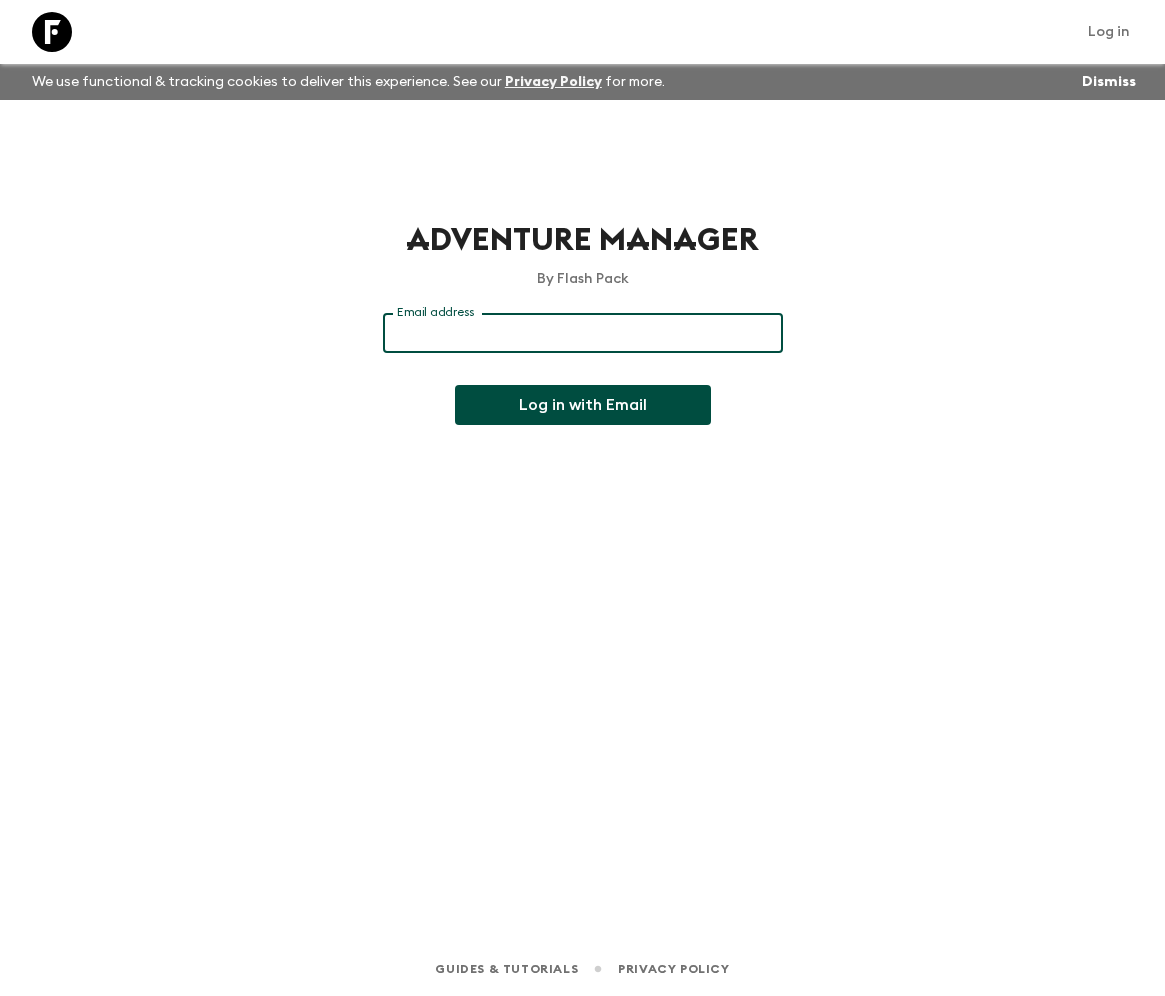click on "Email address" at bounding box center (583, 333) 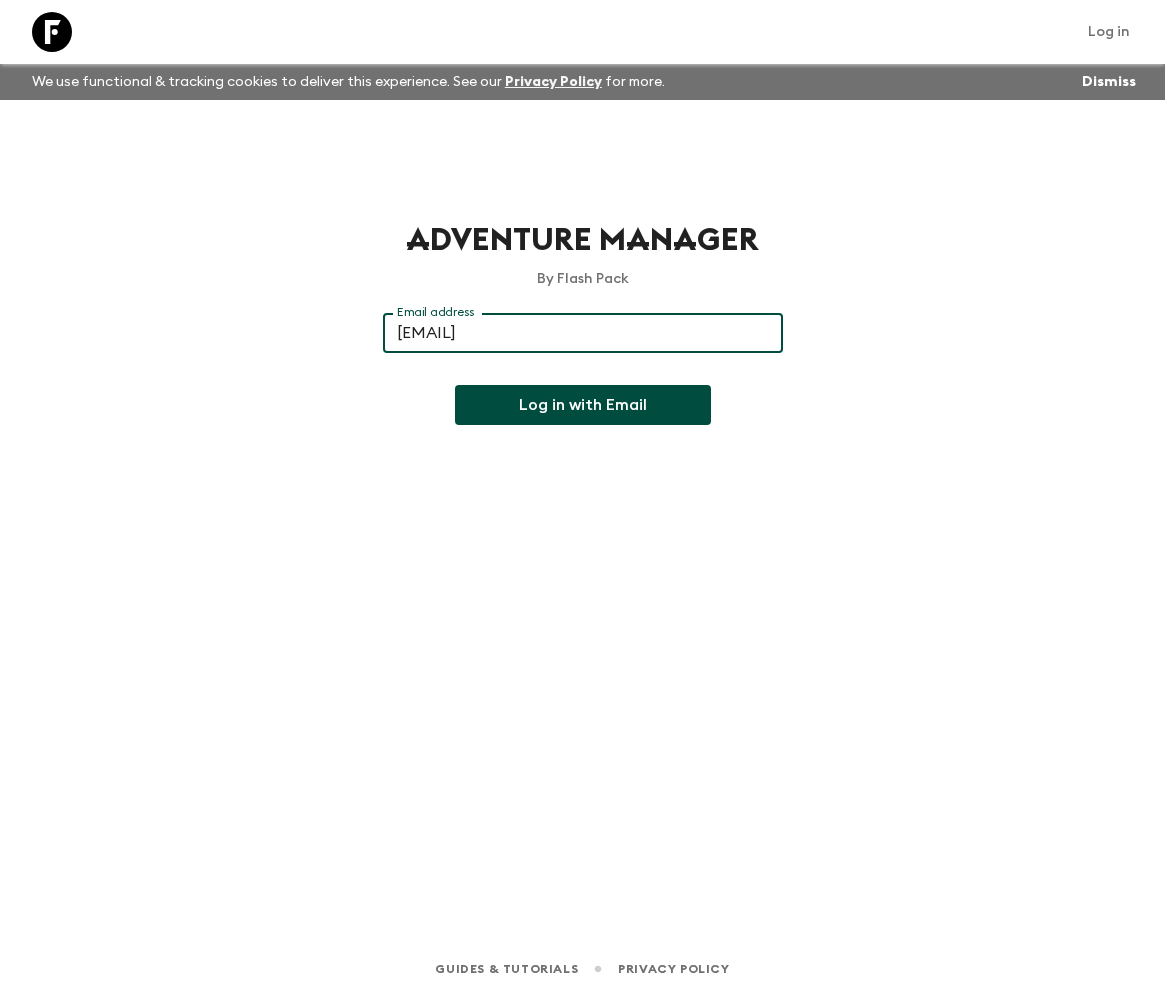 type on "[EMAIL]" 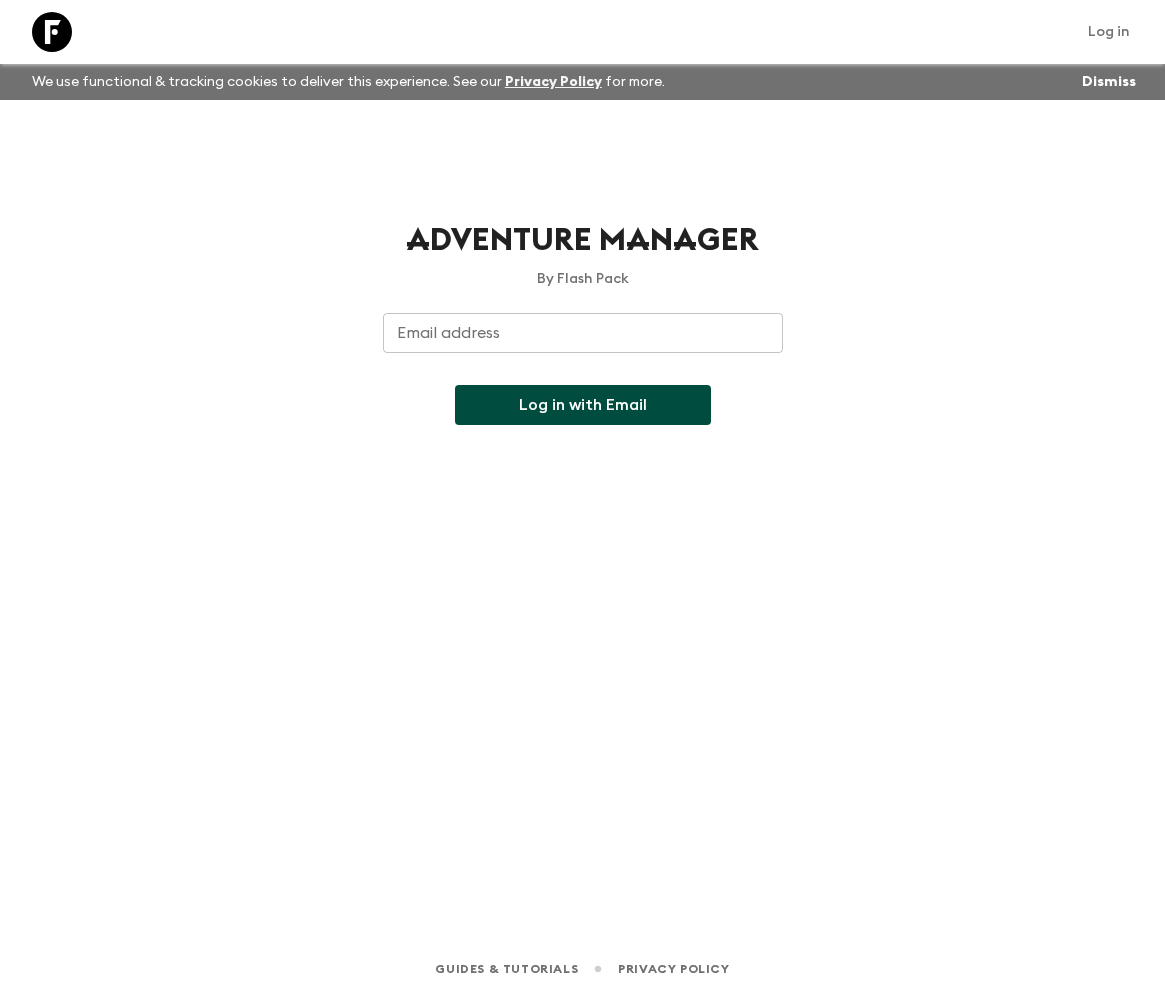 scroll, scrollTop: 0, scrollLeft: 0, axis: both 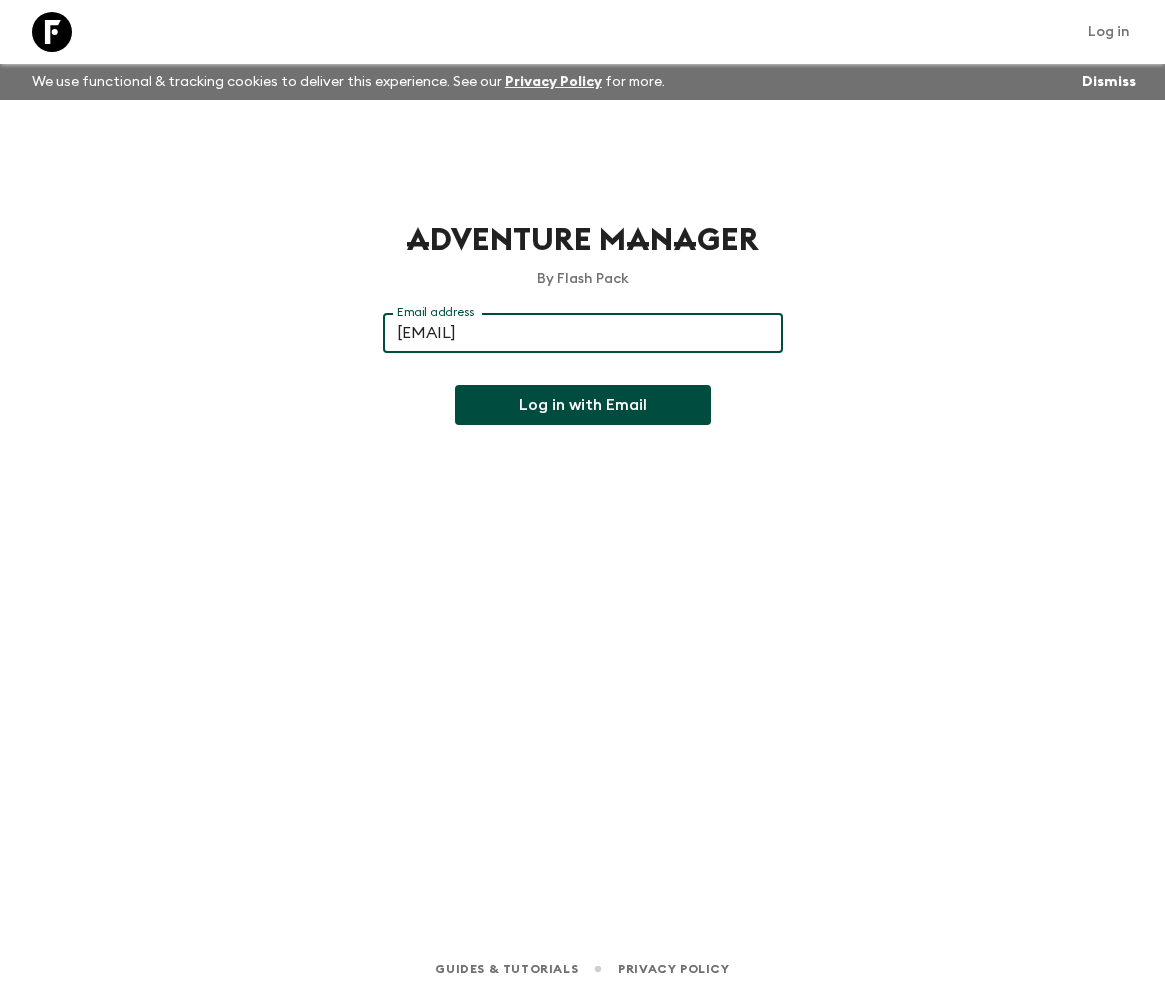type on "[EMAIL]" 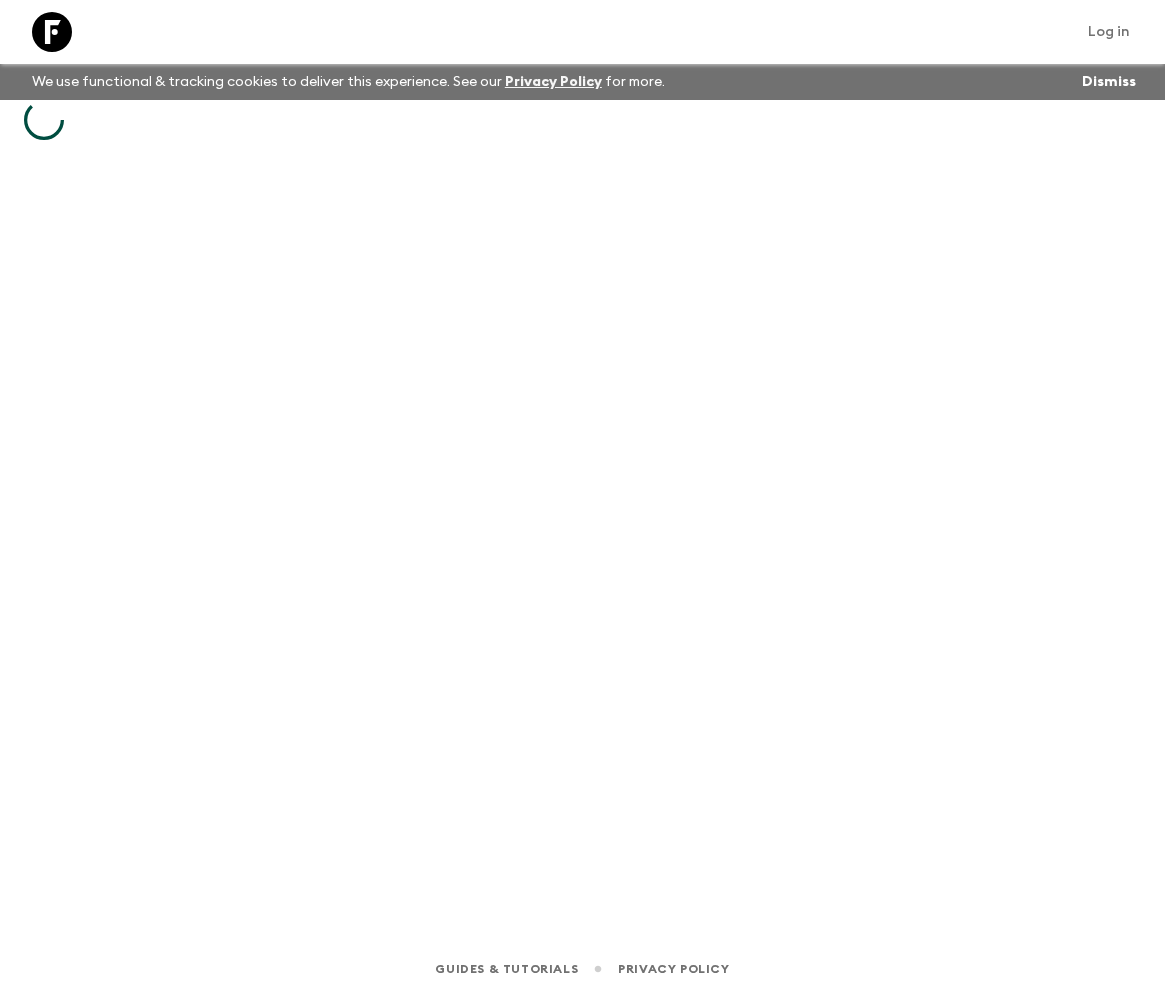 scroll, scrollTop: 0, scrollLeft: 0, axis: both 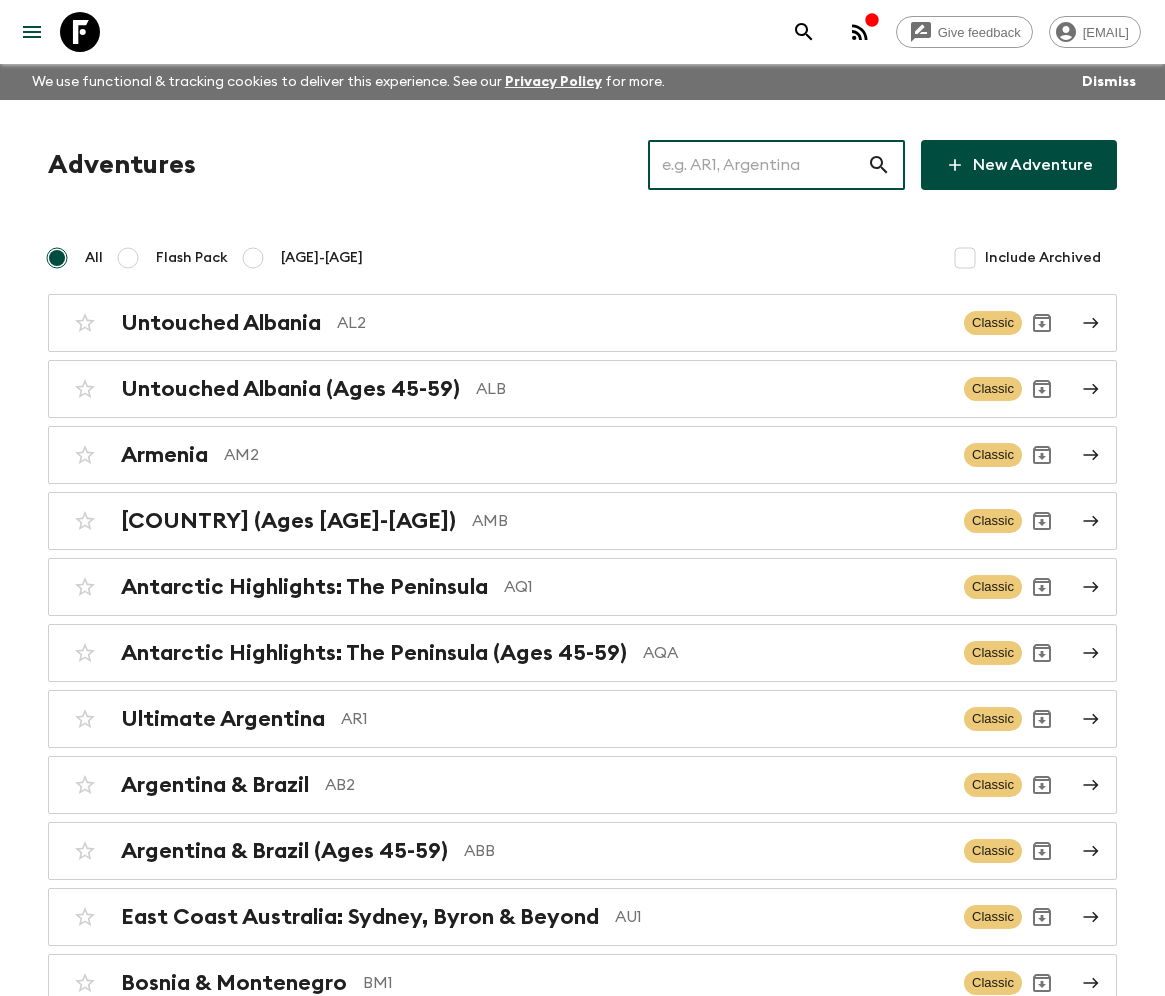 click at bounding box center [757, 165] 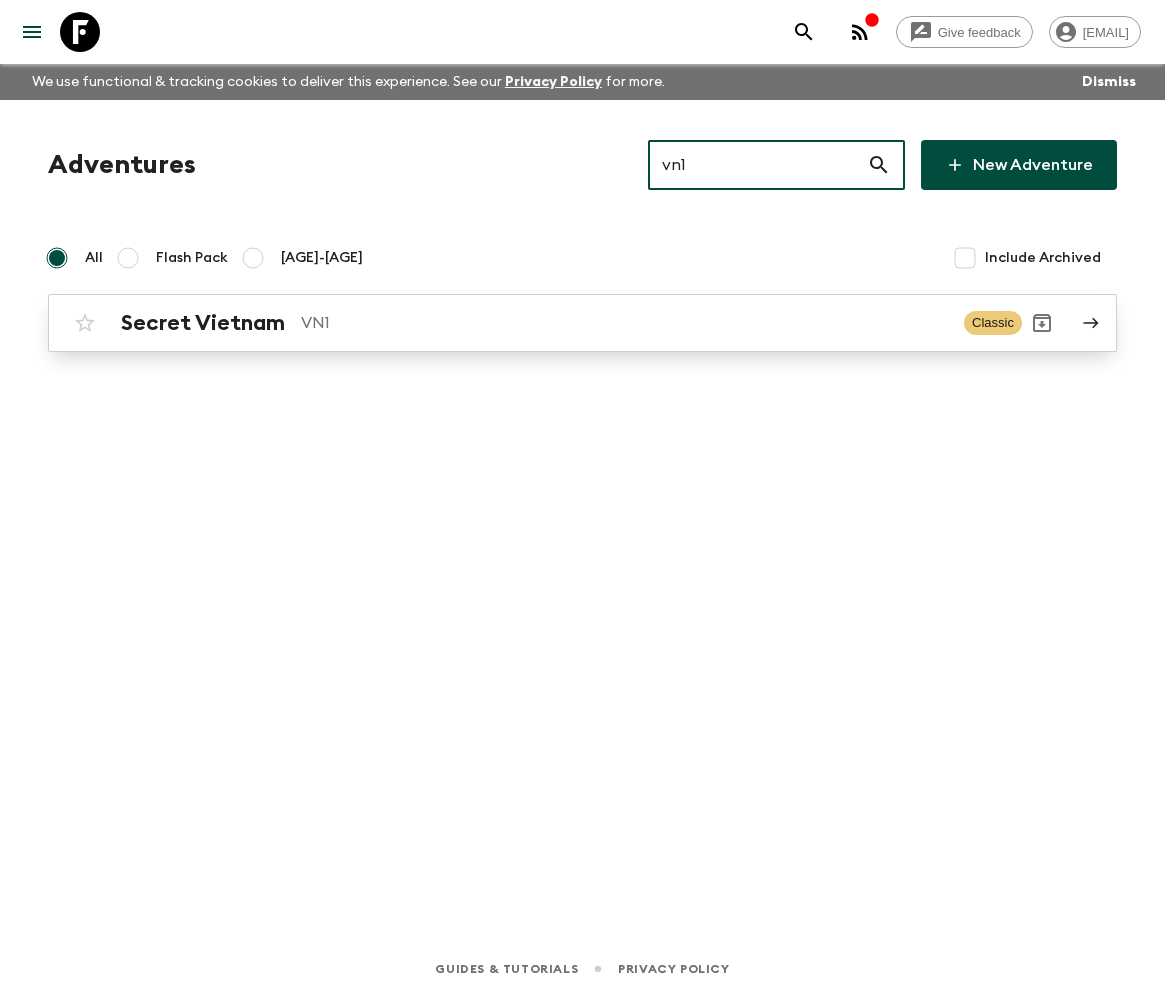 type on "vn1" 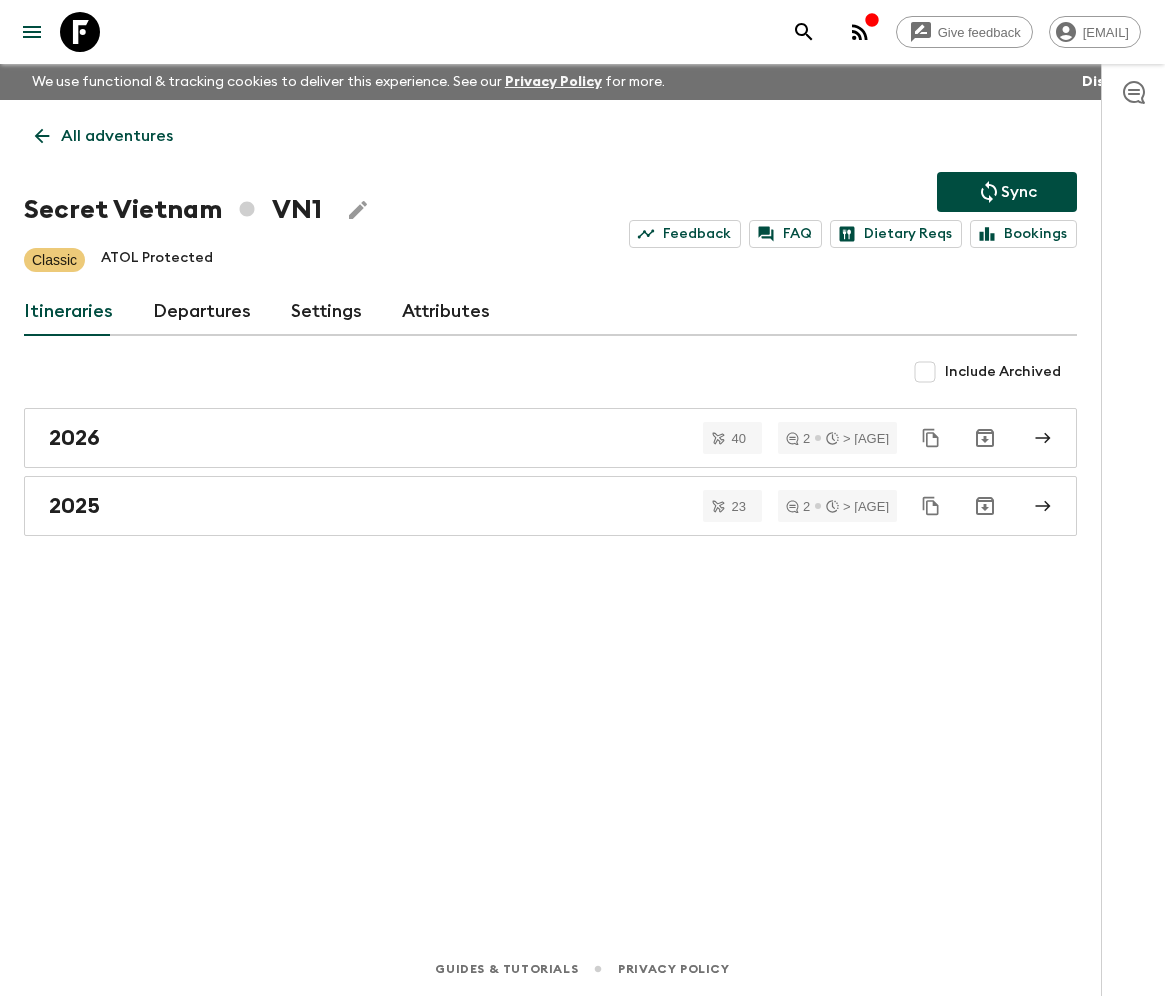 click on "Departures" at bounding box center [202, 312] 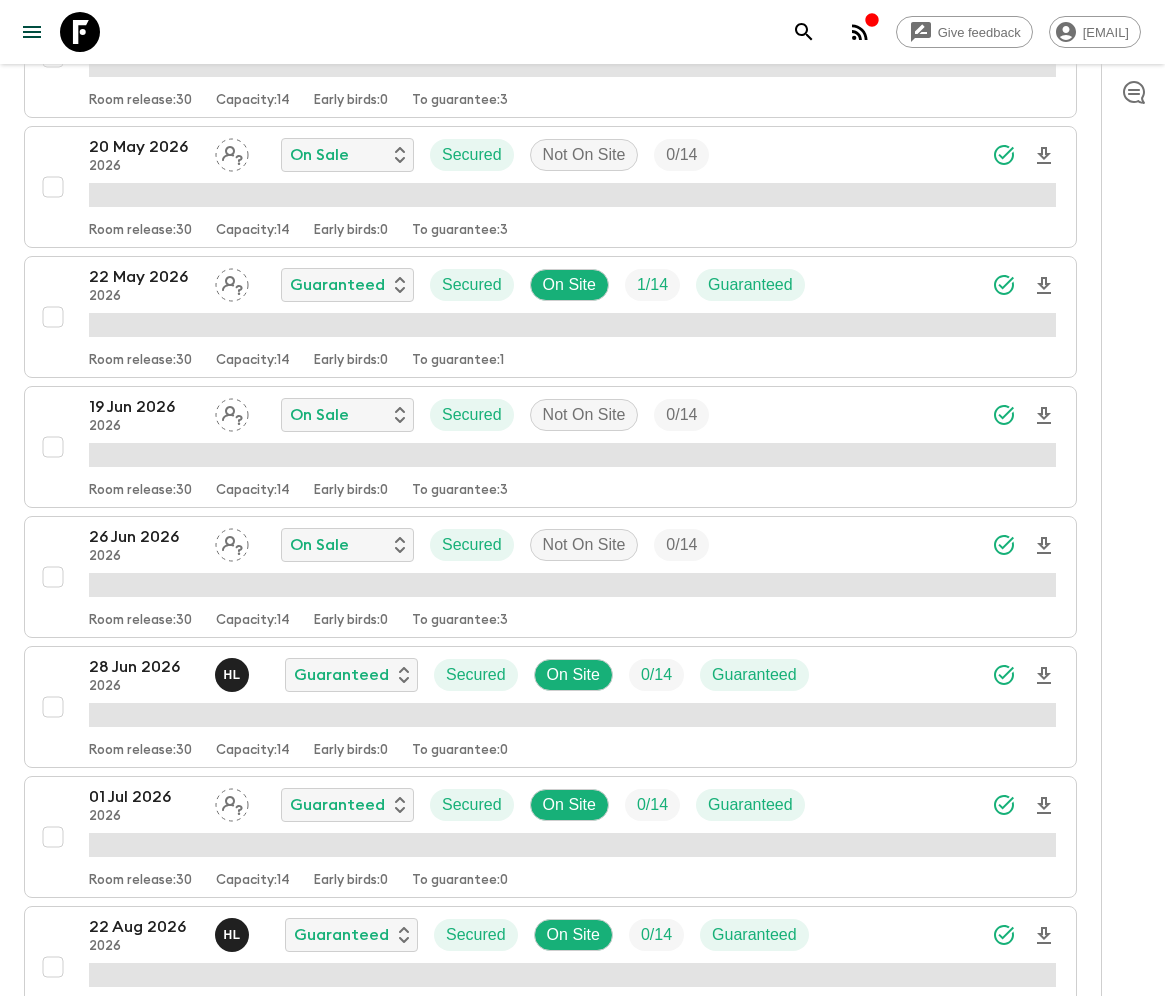 scroll, scrollTop: 1298, scrollLeft: 0, axis: vertical 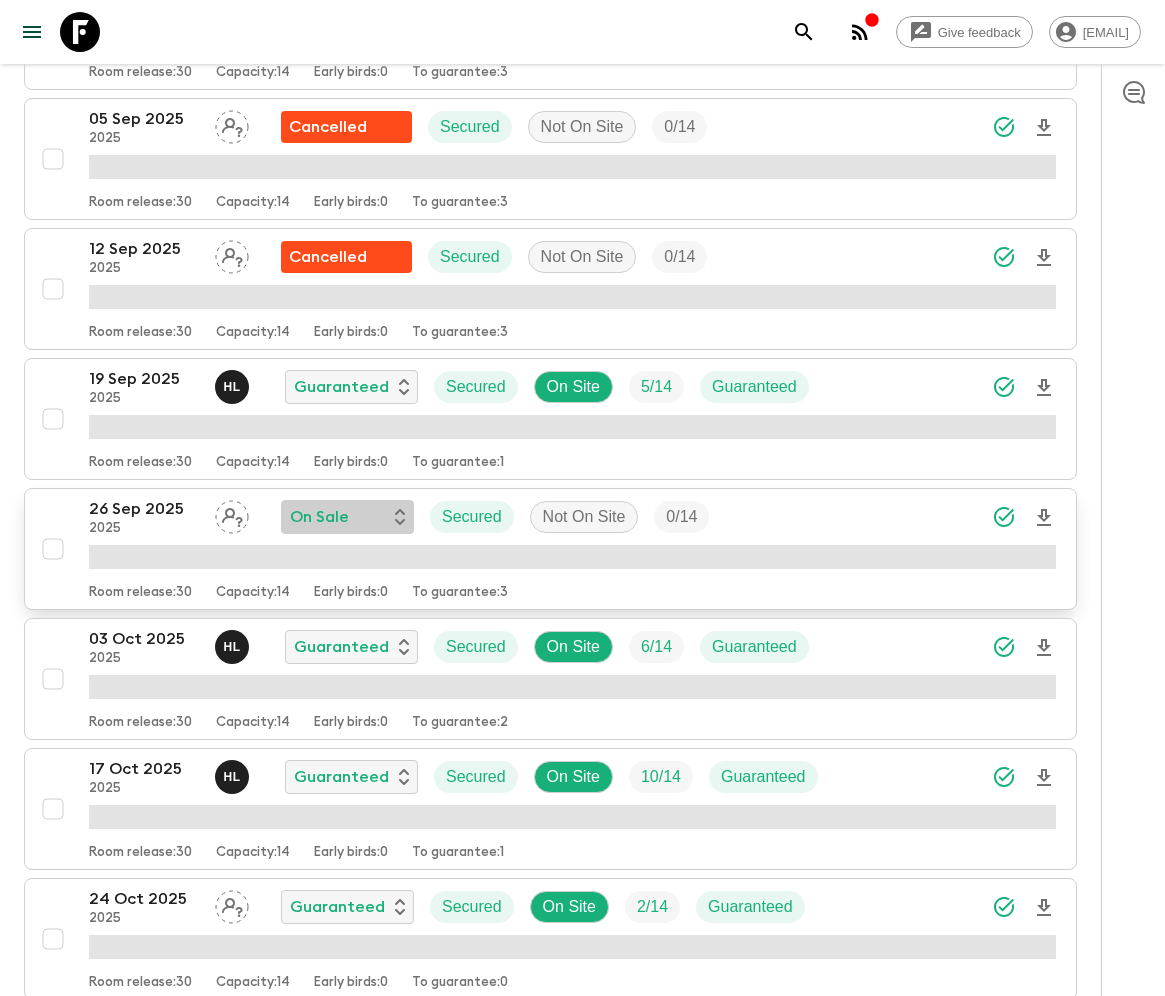 click on "On Sale" at bounding box center (347, 517) 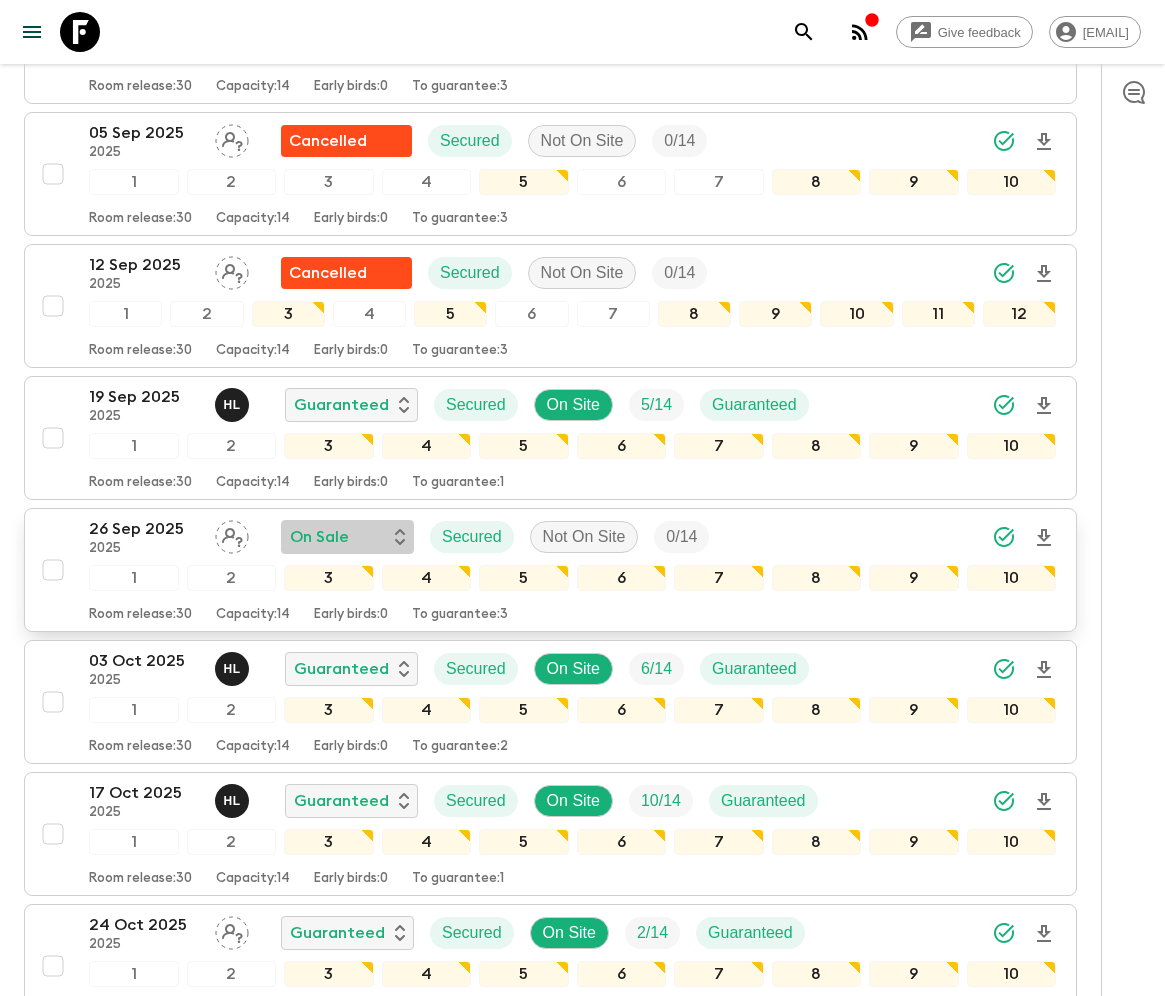 scroll, scrollTop: 1311, scrollLeft: 0, axis: vertical 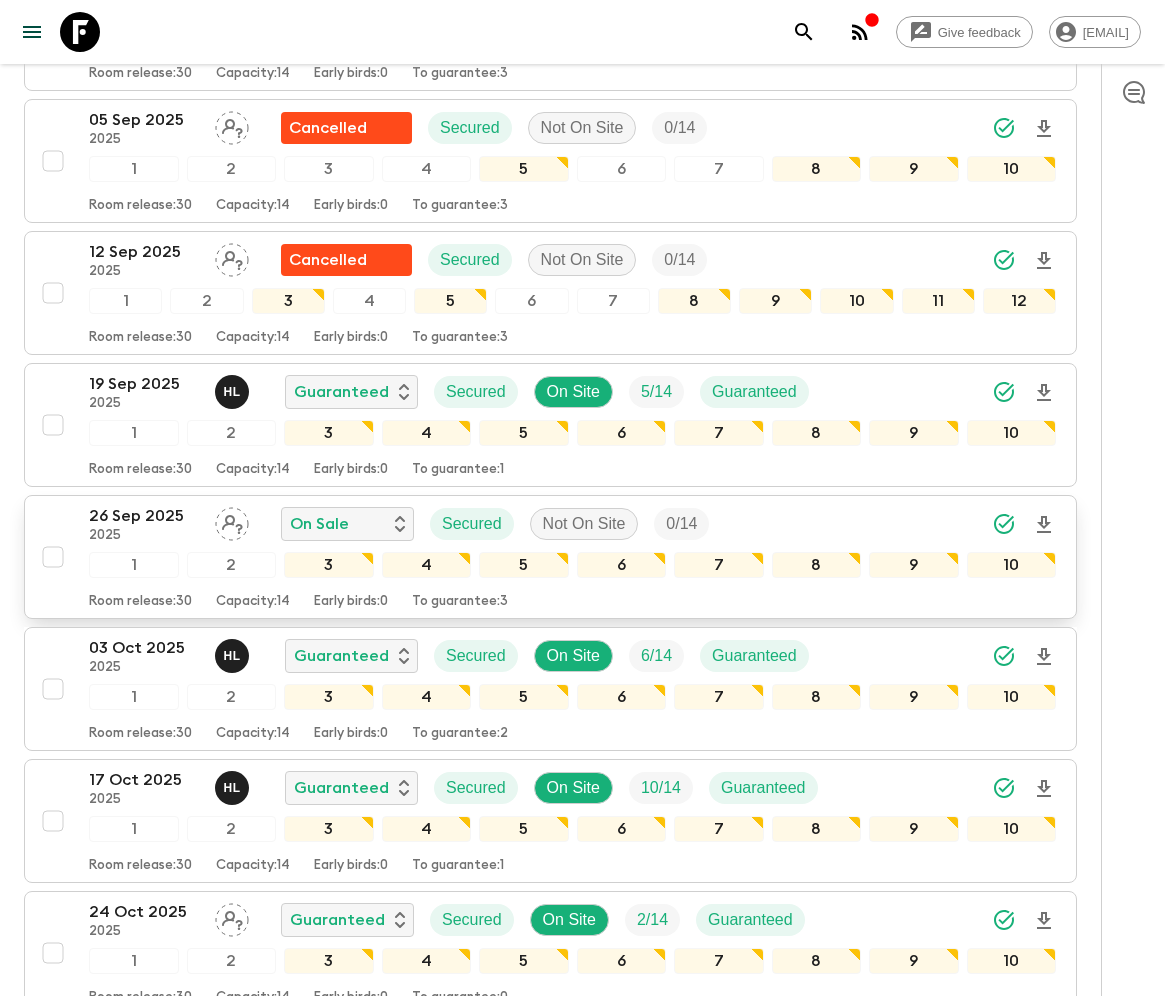 click at bounding box center [53, 557] 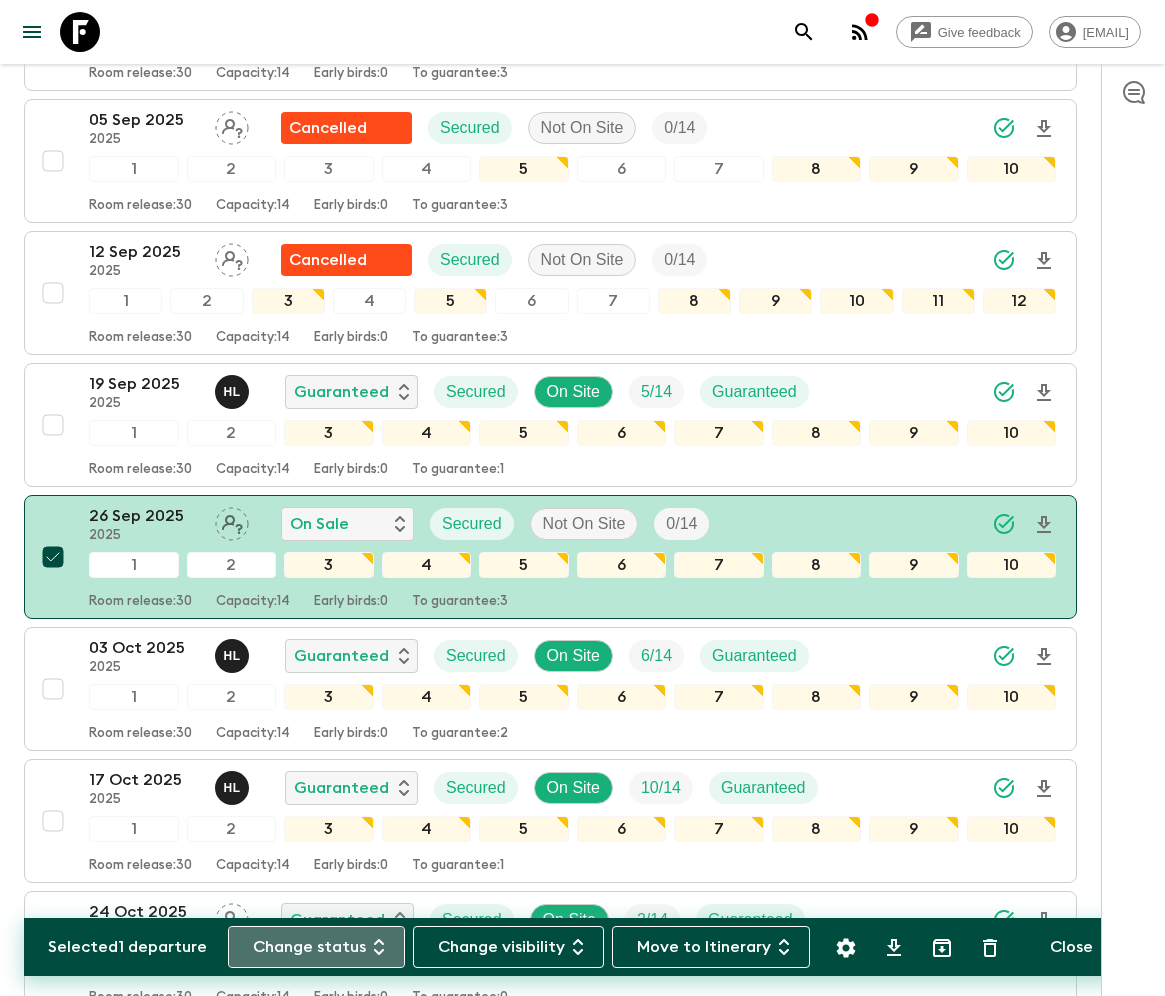 click on "Change status" at bounding box center (316, 947) 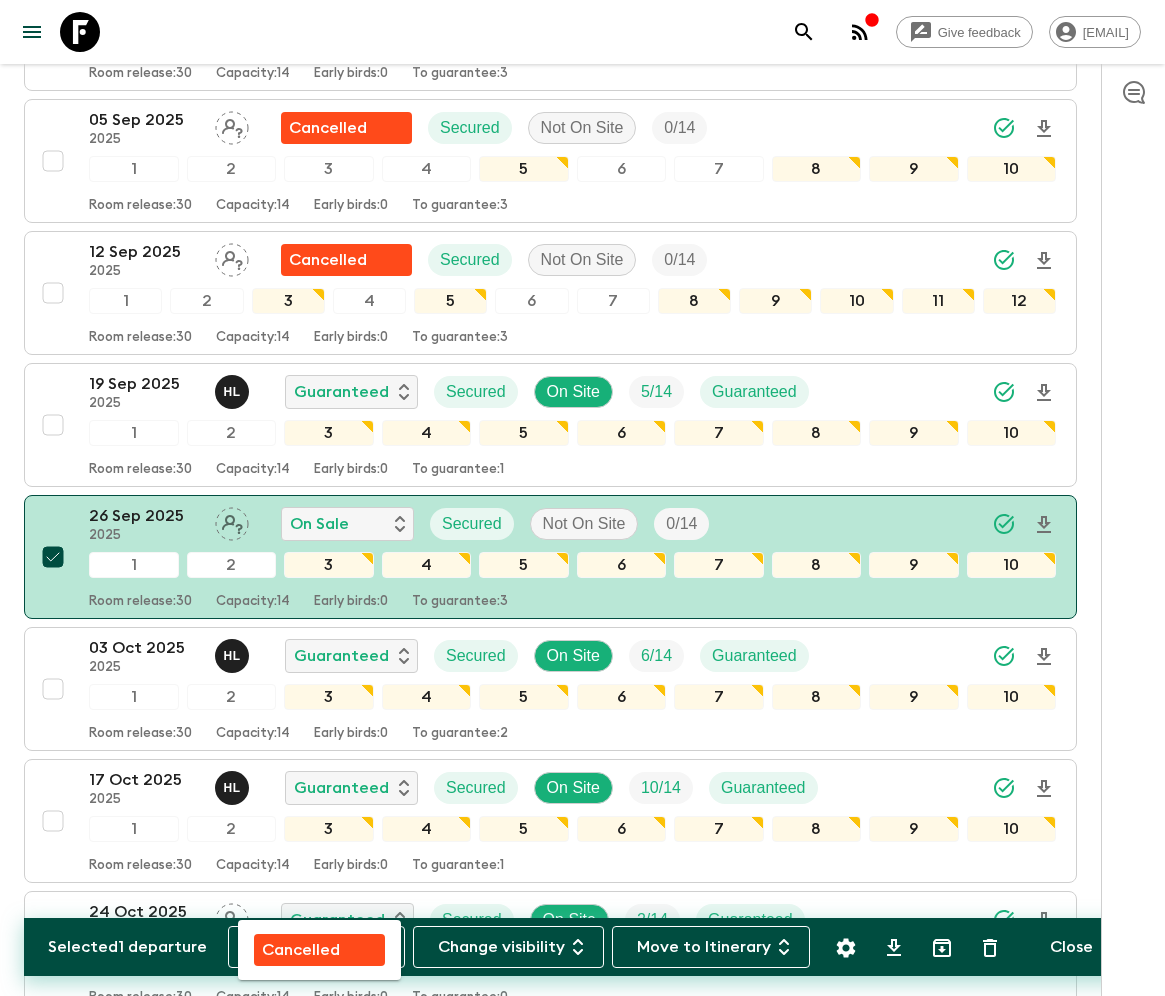 click on "Cancelled" at bounding box center [301, 950] 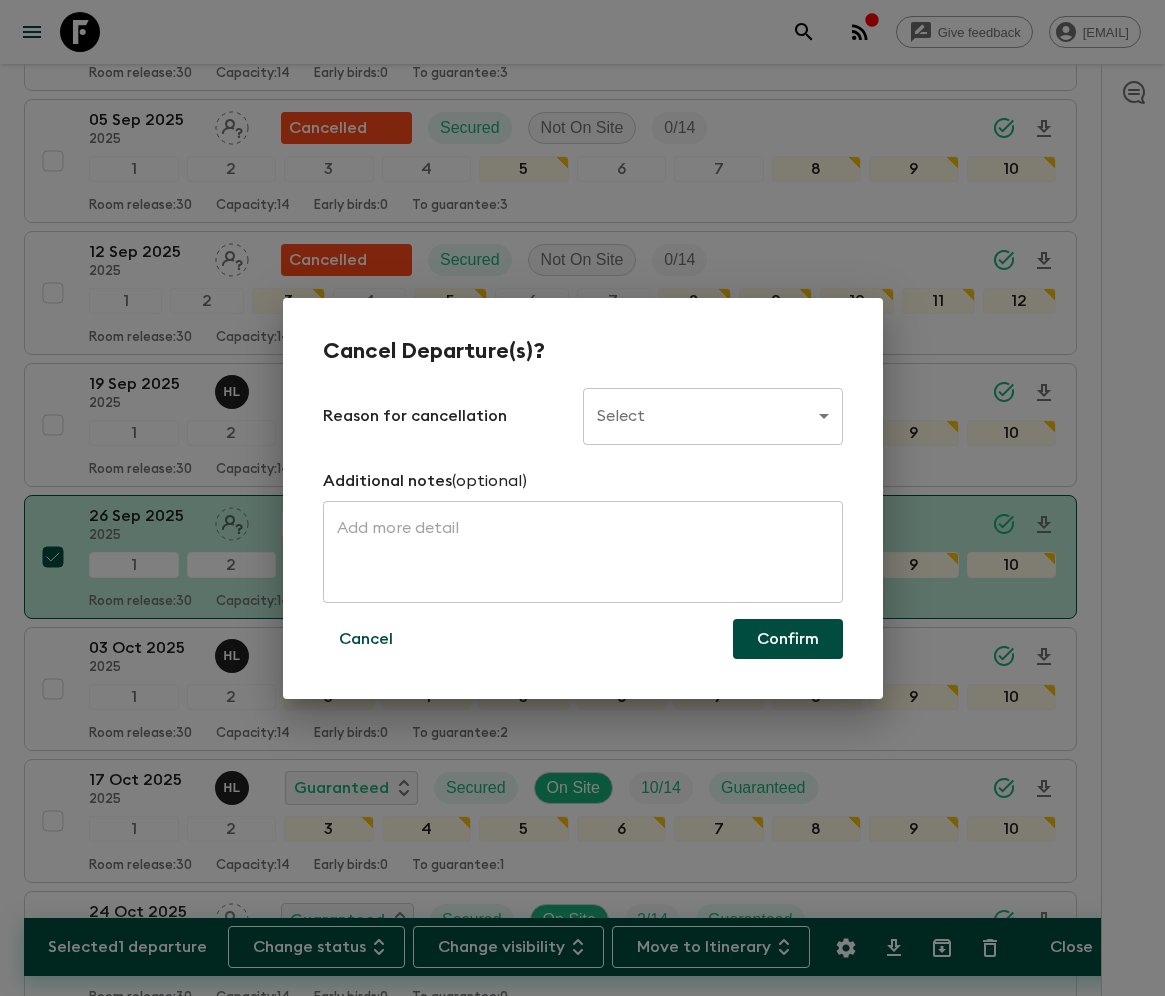 click on "Give feedback ellie.b@flashpack.com We use functional & tracking cookies to deliver this experience. See our Privacy Policy for more. Dismiss All adventures Secret Vietnam VN1 Sync Feedback FAQ Dietary Reqs Bookings Classic ATOL Protected Itineraries Departures Settings Attributes Selected  1 departure Change status Change visibility Move to Itinerary Close Propose Departures Select All Bulk update Show Attention Required only Include Archived CSV Export 22 Dec 2024 2024  T H Completed Secured On Site 6 / 14 Guaranteed 1 2 3 4 5 6 7 8 9 10 Room release:  30 Capacity:  14 Early birds:  0 To guarantee:  4 29 Dec 2024 2024  H L Completed Secured On Site 14 / 14 Guaranteed 1 2 3 4 5 6 7 8 9 10 Room release:  30 Capacity:  14 Early birds:  0 To guarantee:  3 18 Jul 2025 2025 H L Completed Secured On Site 11 / 14 Guaranteed 1 2 3 4 5 6 7 8 9 10 Room release:  30 Capacity:  14 Early birds:  0 To guarantee:  2 08 Aug 2025 2025 Cancelled Secured Not On Site 0 / 14 1 2 3 4 5 6 7 8 9 10 Room release:  30 14 0 3 H" at bounding box center [582, 3309] 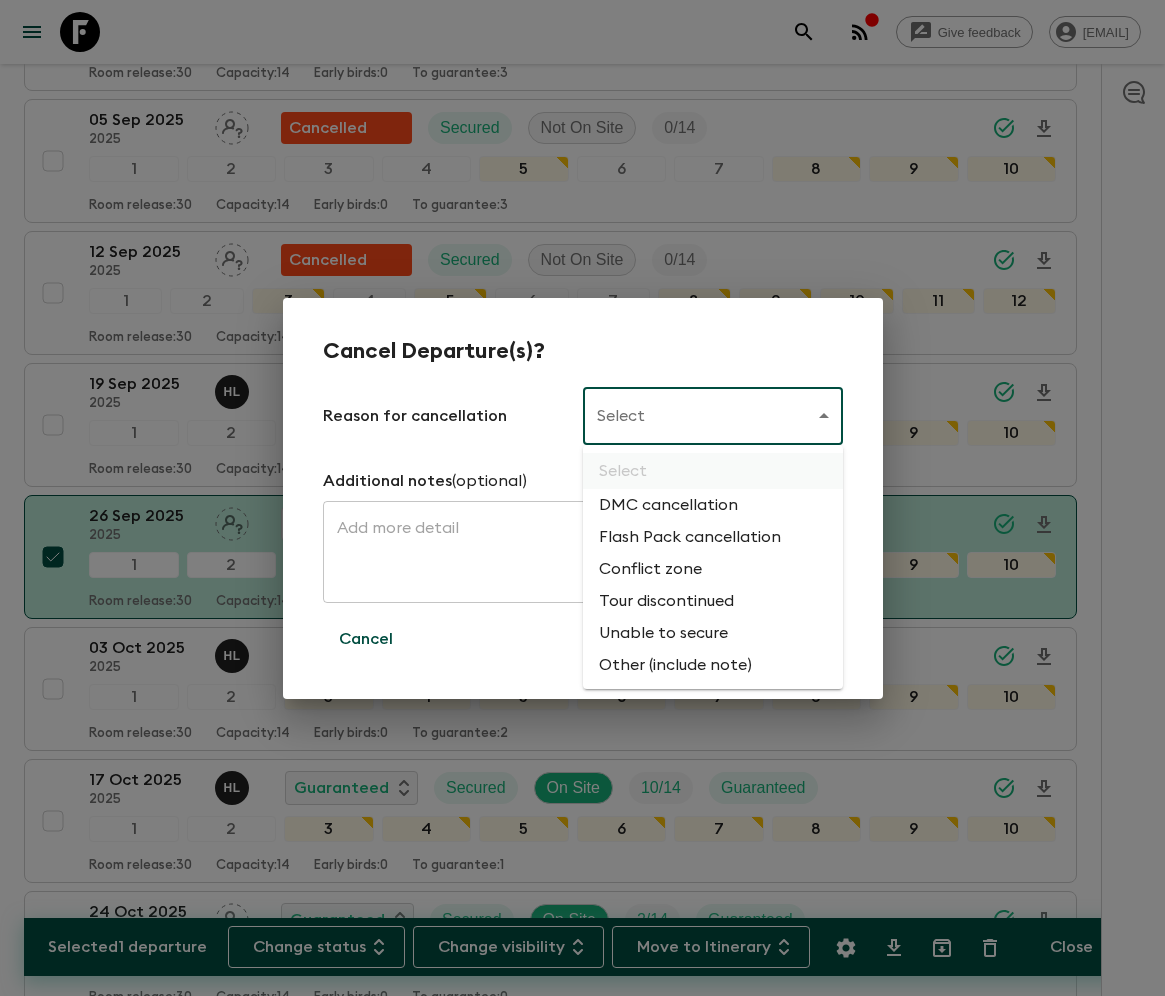 click on "Flash Pack cancellation" at bounding box center (713, 537) 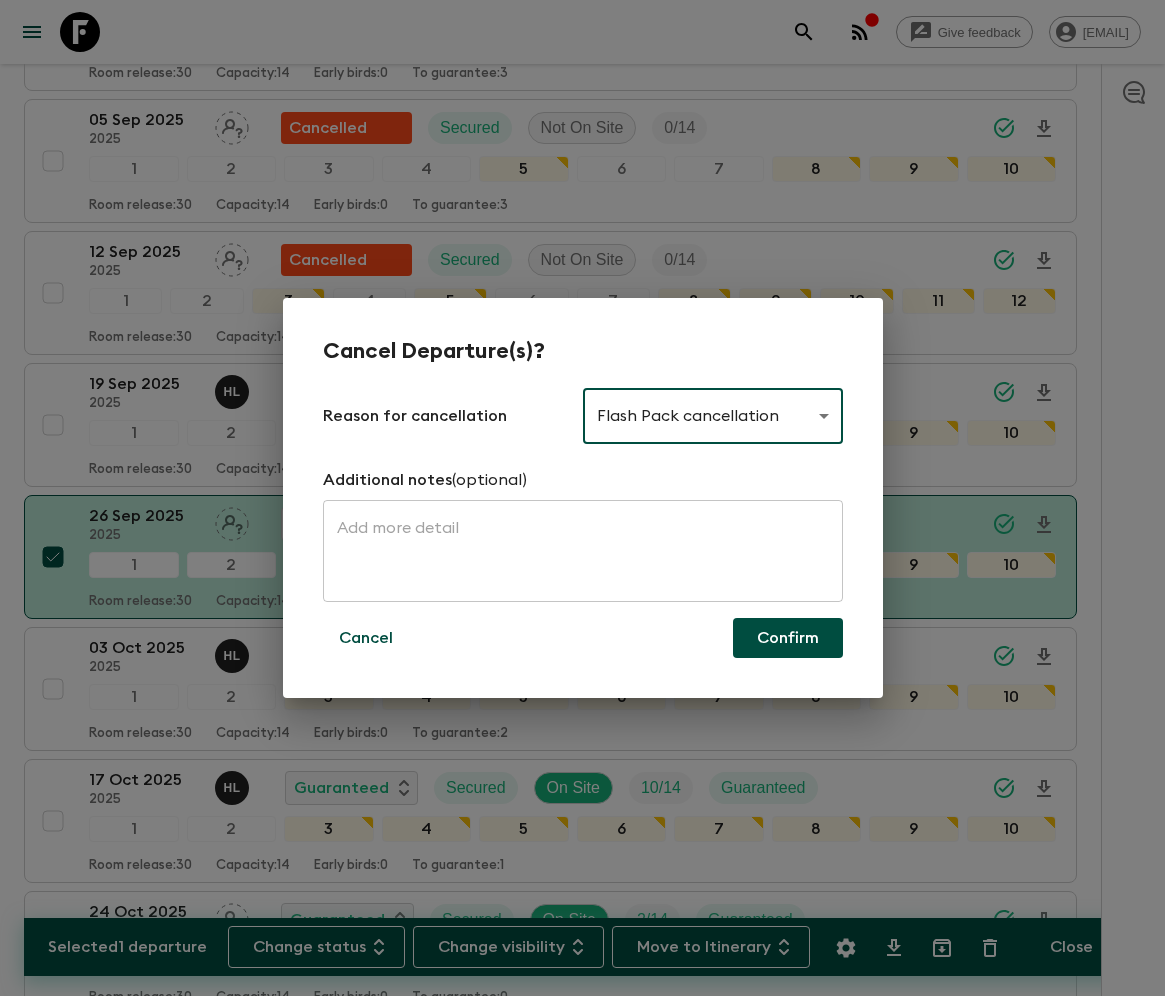 click on "Confirm" at bounding box center [788, 638] 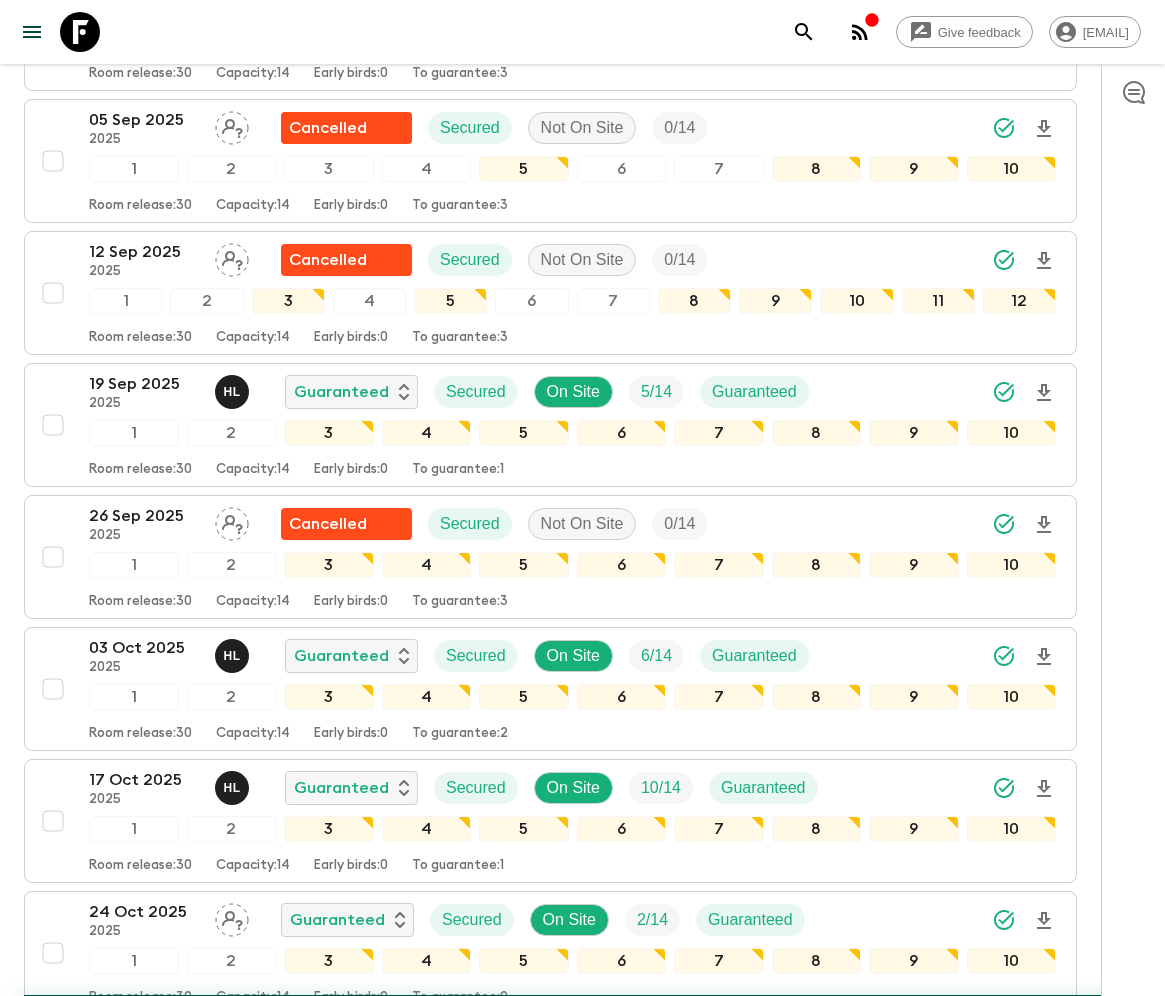 checkbox on "false" 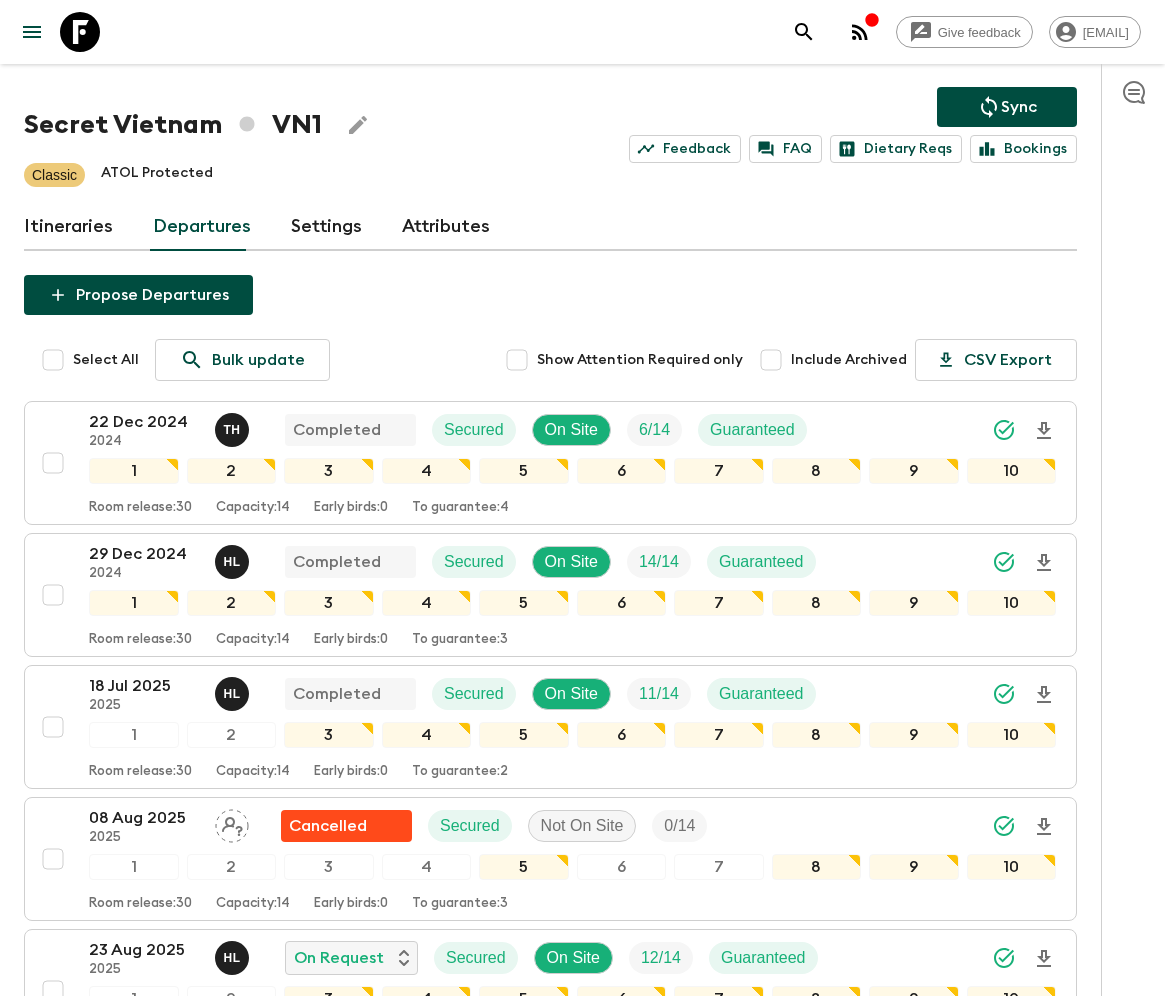 scroll, scrollTop: 0, scrollLeft: 0, axis: both 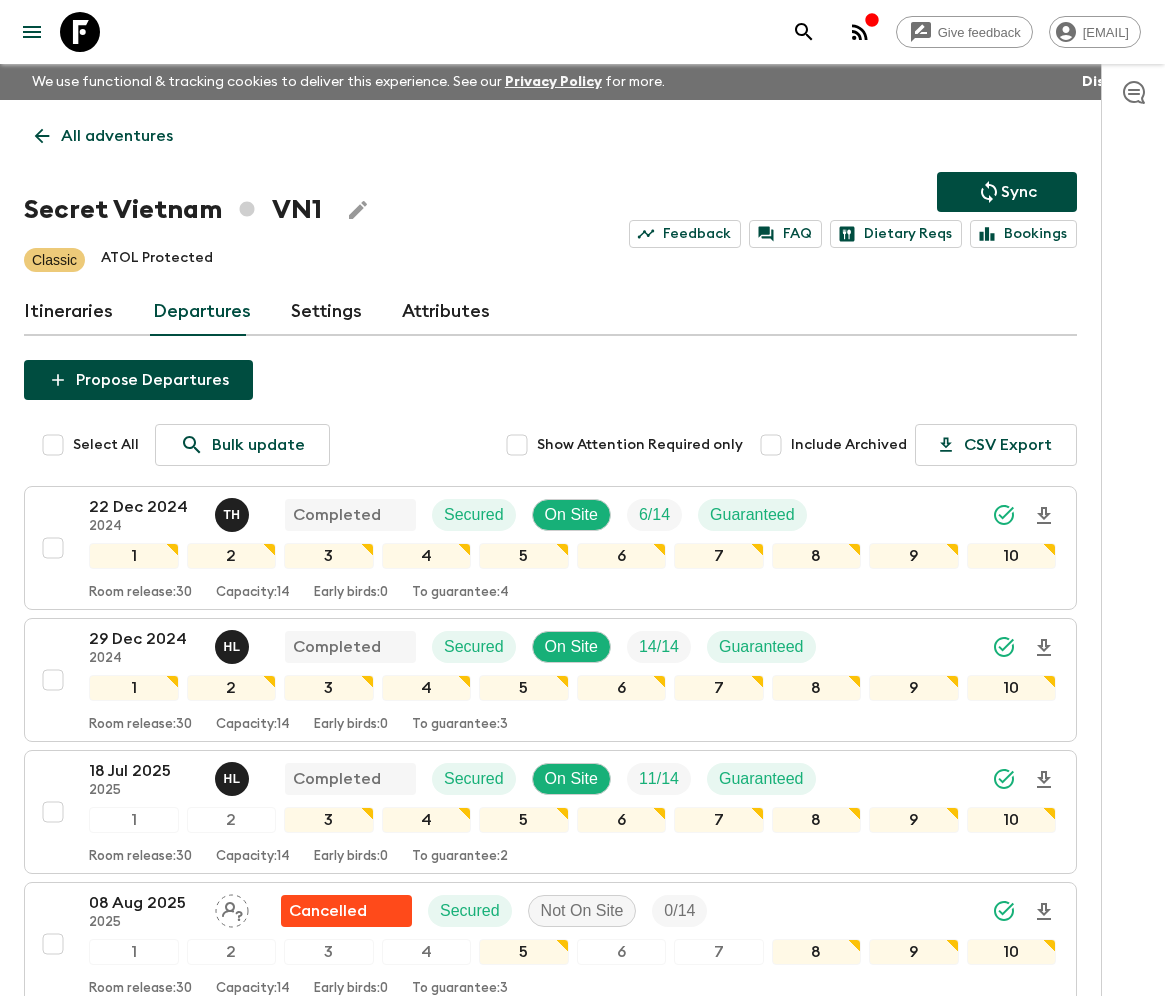 click 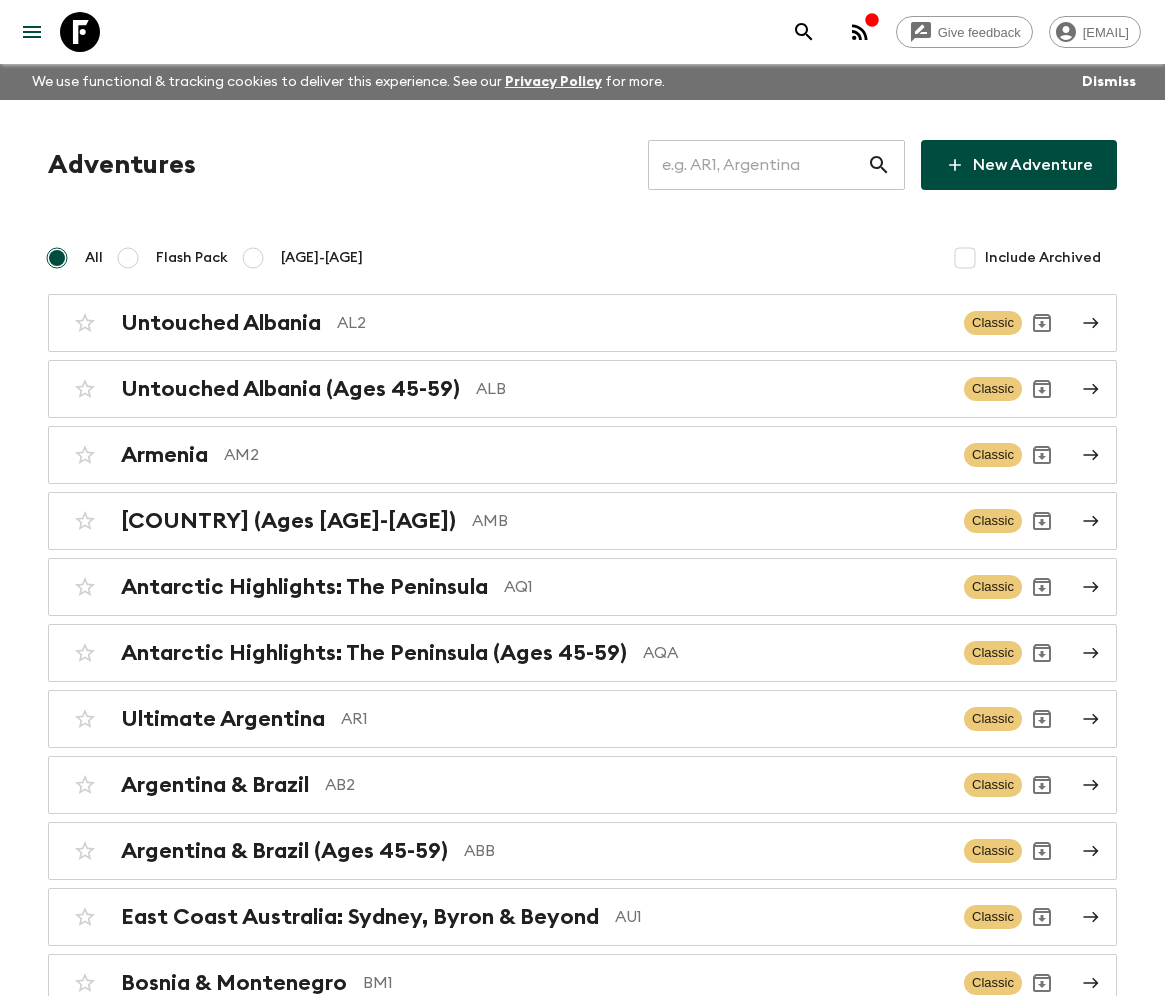 click at bounding box center (757, 165) 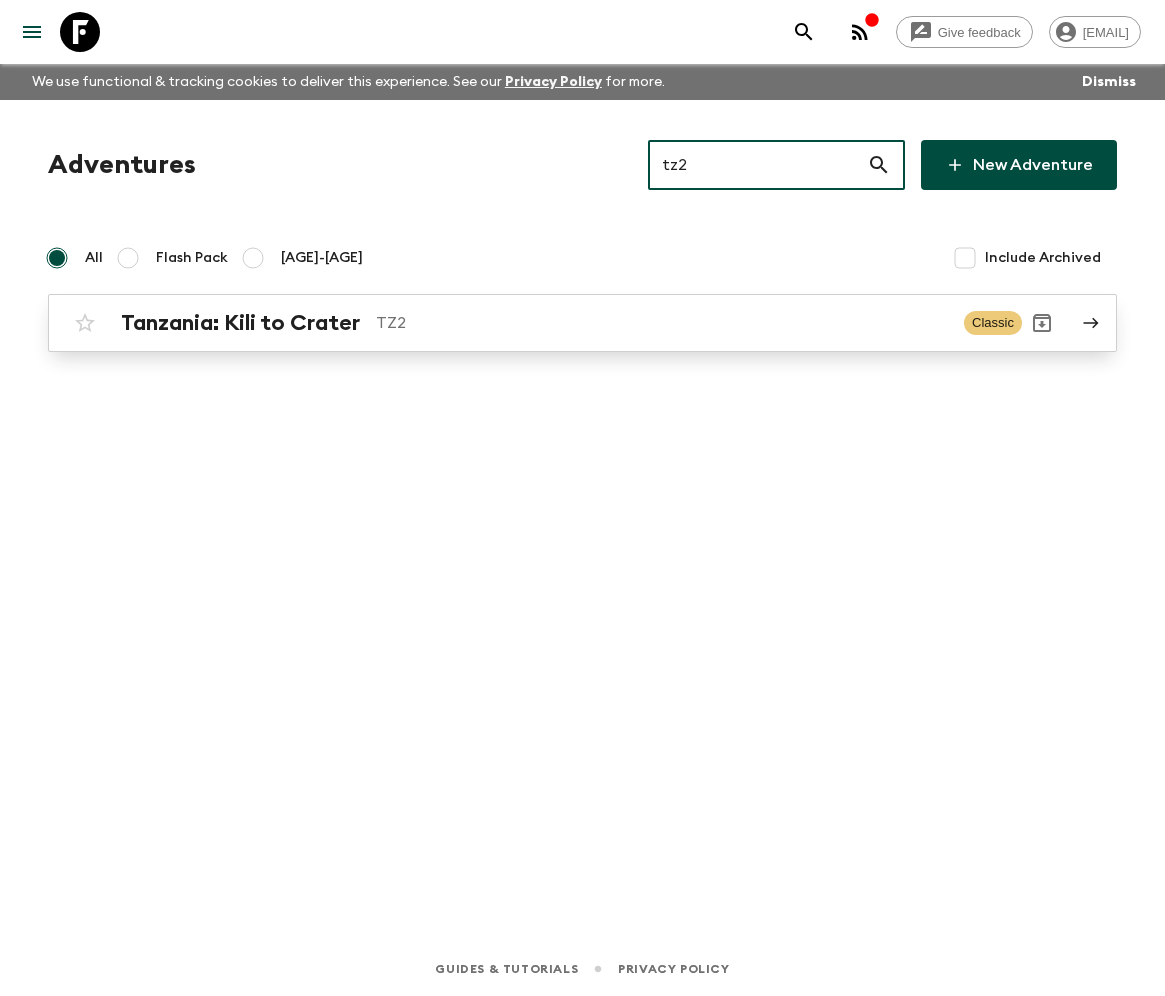 type on "tz2" 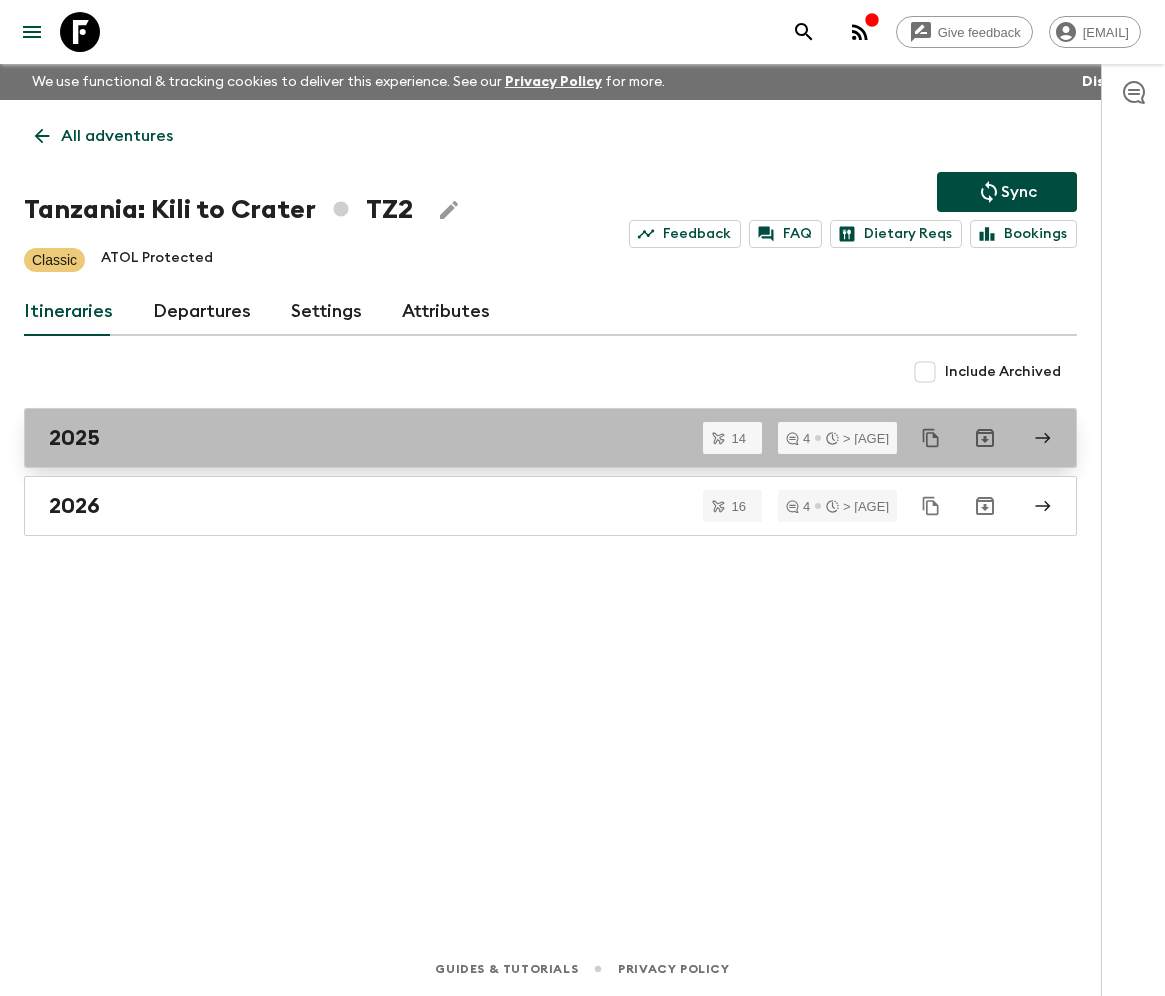 click on "2025" at bounding box center [531, 438] 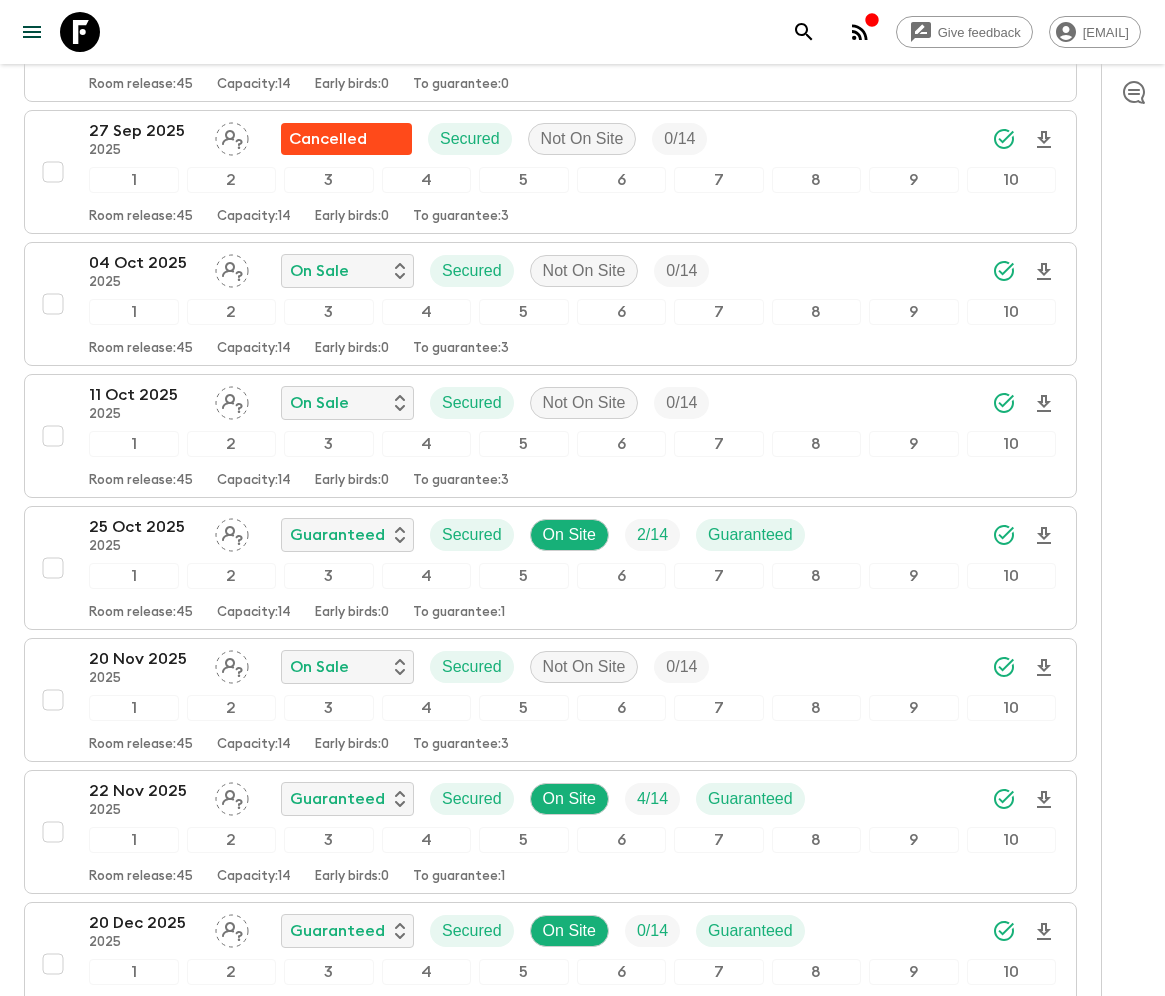 scroll, scrollTop: 1096, scrollLeft: 0, axis: vertical 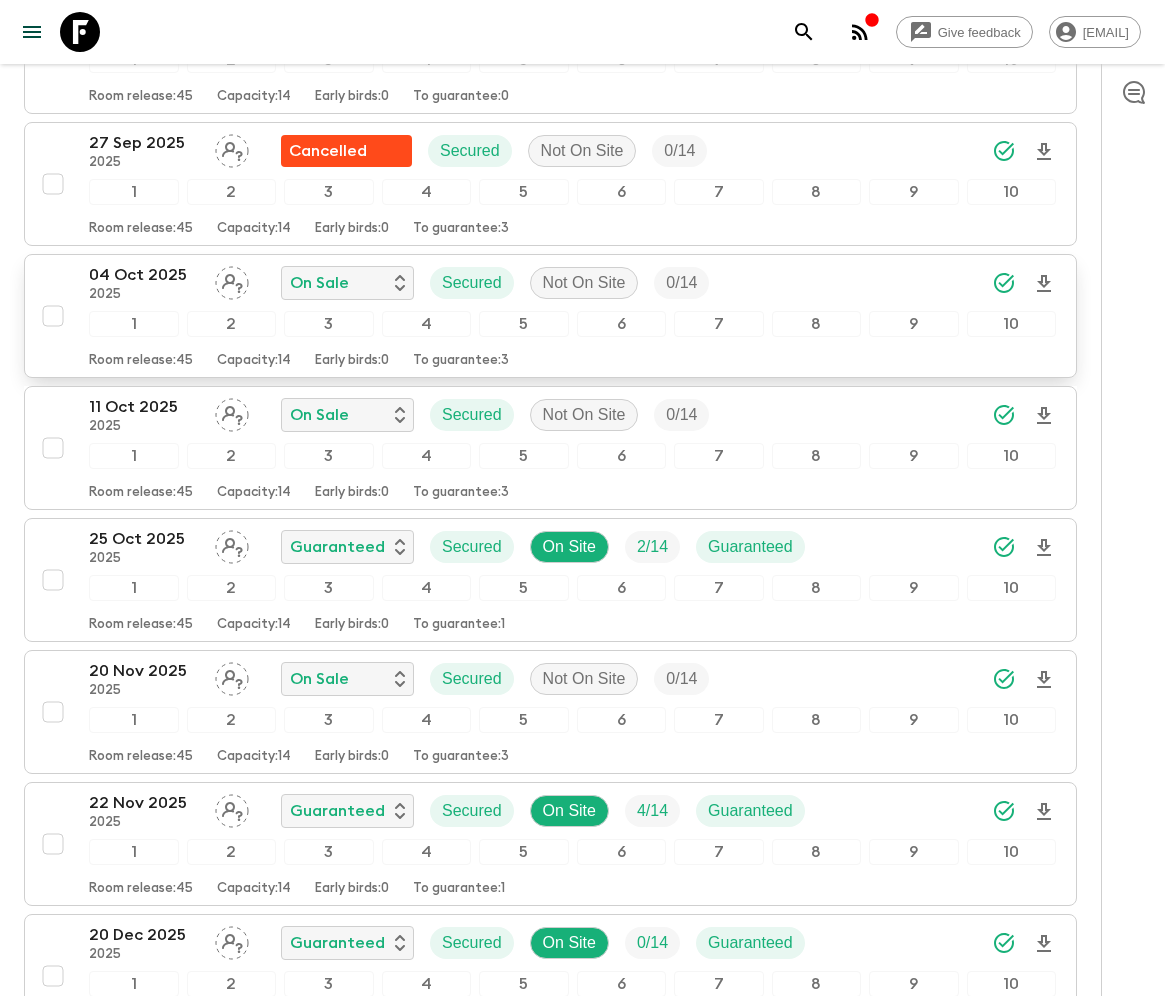 click at bounding box center (53, 316) 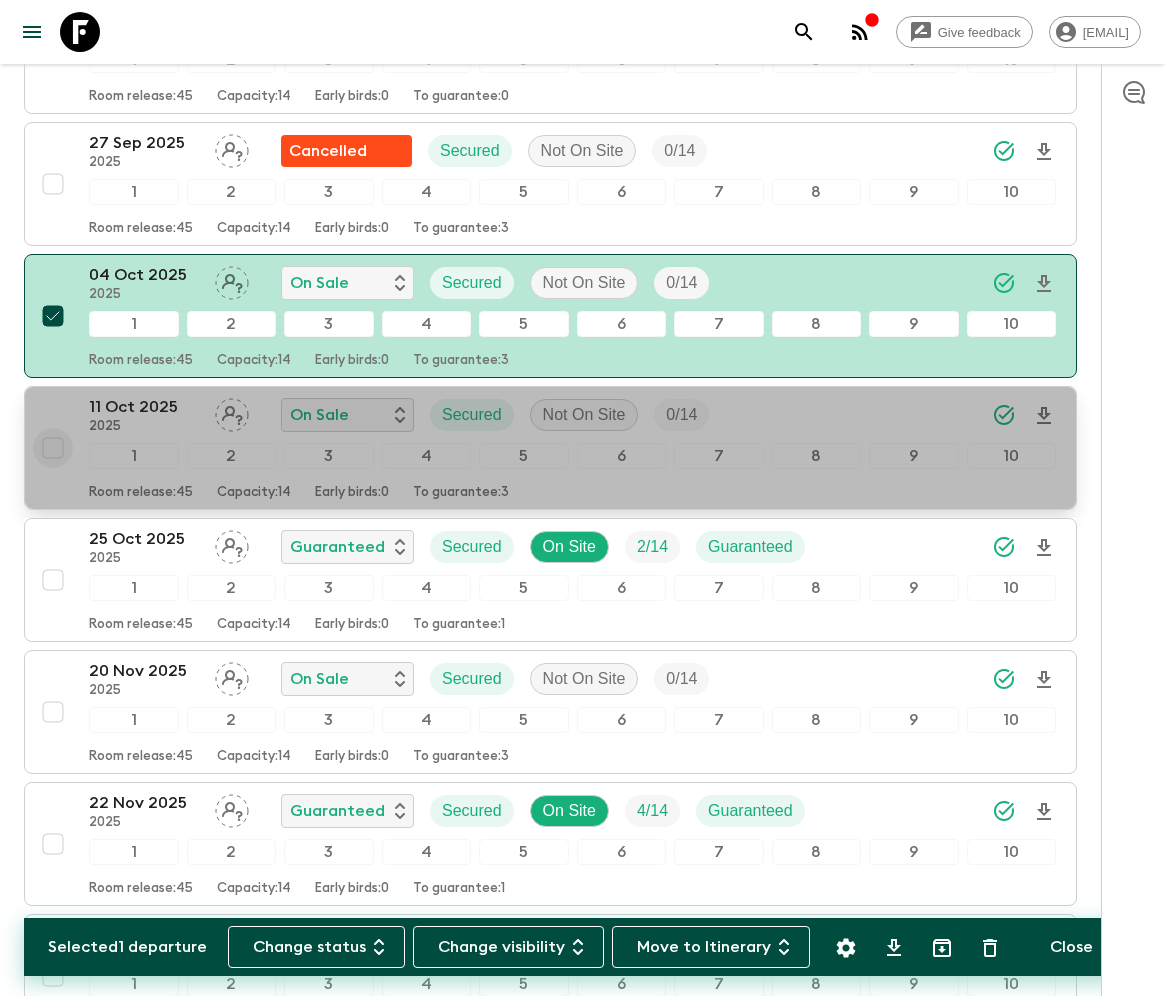 click at bounding box center (53, 448) 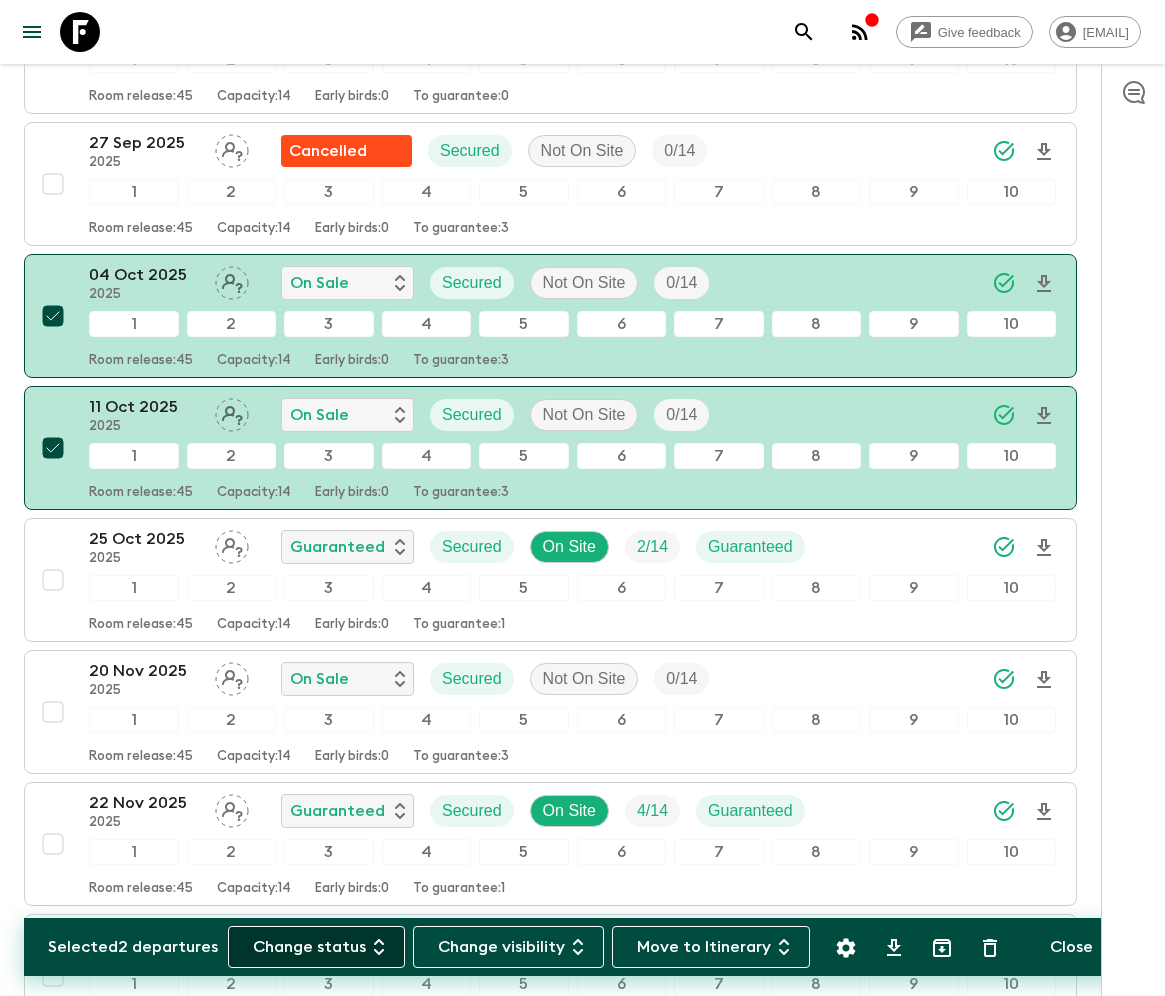 click on "Change status" at bounding box center [316, 947] 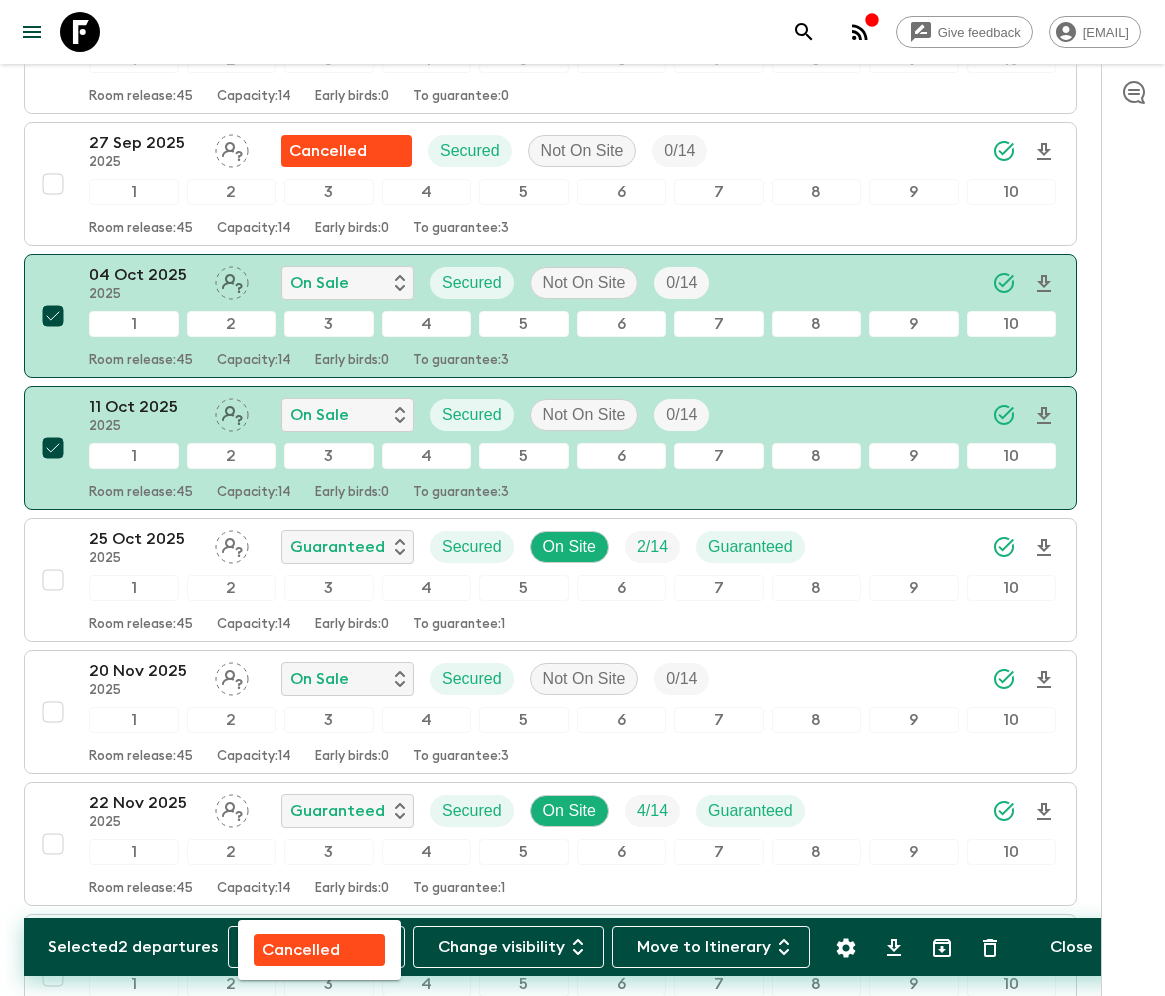 click on "Cancelled" at bounding box center [301, 950] 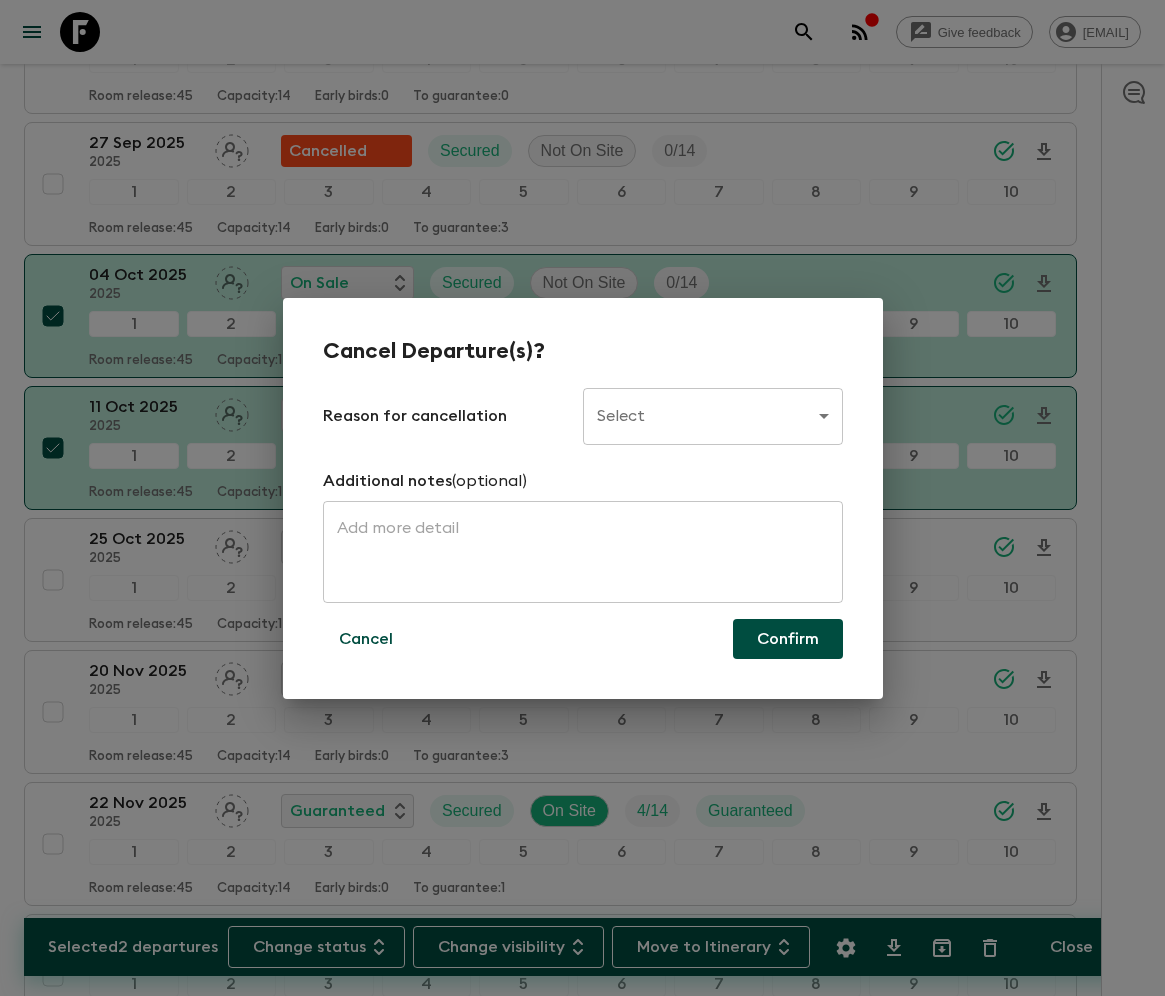 click on "Give feedback ellie.b@flashpack.com We use functional & tracking cookies to deliver this experience. See our Privacy Policy for more. Dismiss All itineraries Tanzania: Kili to Crater (TZ2) 2025 Feedback FAQ Dietary Reqs Bookings Departures Itinerary Pack Leaders Cost Prices & Discounts Selected  2 departures Change status Change visibility Move to Itinerary Close Propose Departures Select All Bulk update Show Attention Required only Include Archived CSV Export 26 Jul 2025 2025 M M Departed Secured On Site 4 / 14 Guaranteed 1 2 3 4 5 6 7 8 9 10 Room release:  45 Capacity:  14 Early birds:  0 To guarantee:  3 09 Aug 2025 2025 E M On Request Secured On Site 8 / 14 Guaranteed 1 2 3 4 5 6 7 8 9 10 Room release:  45 Capacity:  14 Early birds:  0 To guarantee:  4 23 Aug 2025 2025 E M On Request Secured On Site 7 / 14 Guaranteed 1 2 3 4 5 6 7 8 9 10 Room release:  45 Capacity:  14 Early birds:  0 To guarantee:  0 30 Aug 2025 2025 Cancelled Secured Not On Site 0 / 14 1 2 3 4 5 6 7 8 9 10 Room release:  45 14 0 3" at bounding box center [582, 128] 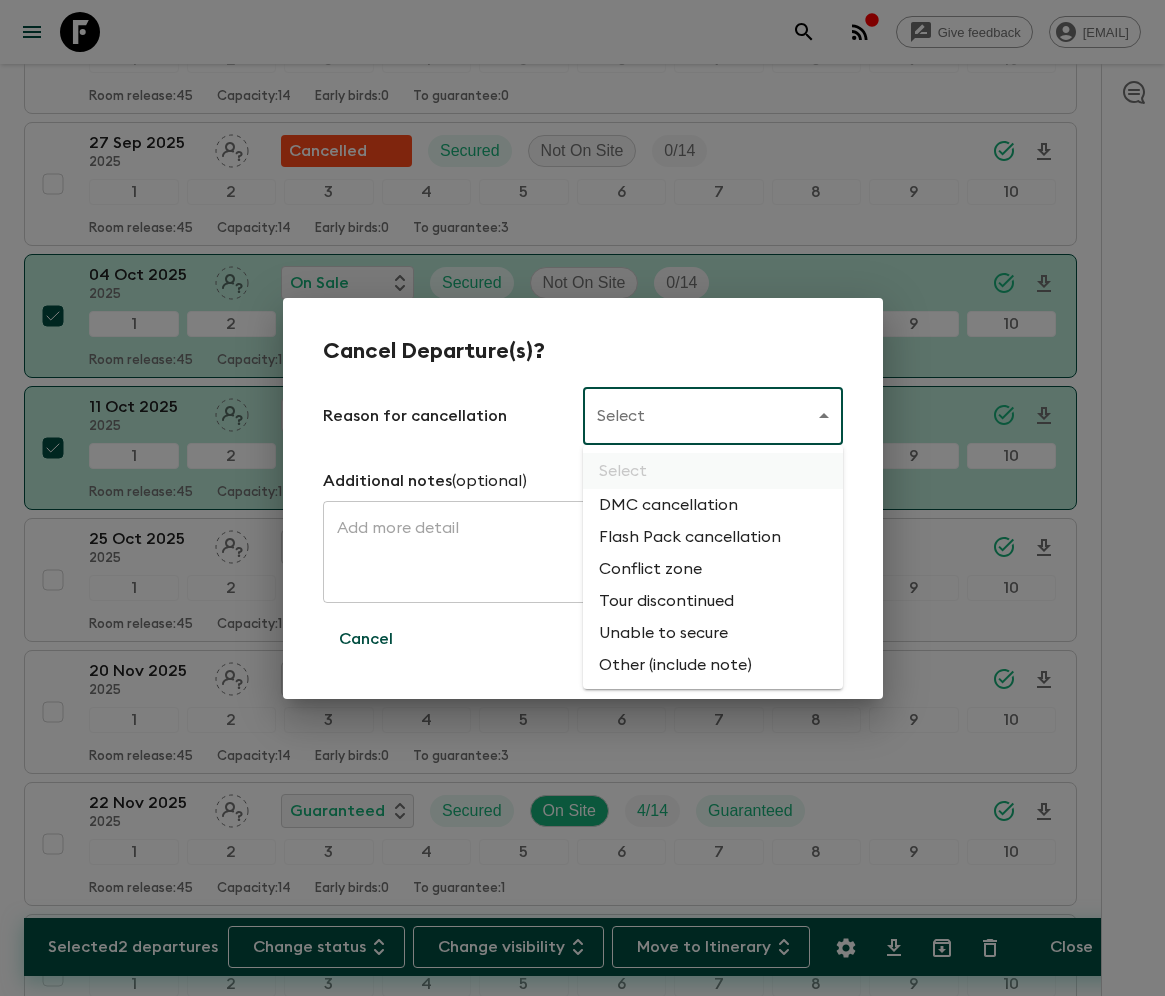 click on "Flash Pack cancellation" at bounding box center (713, 537) 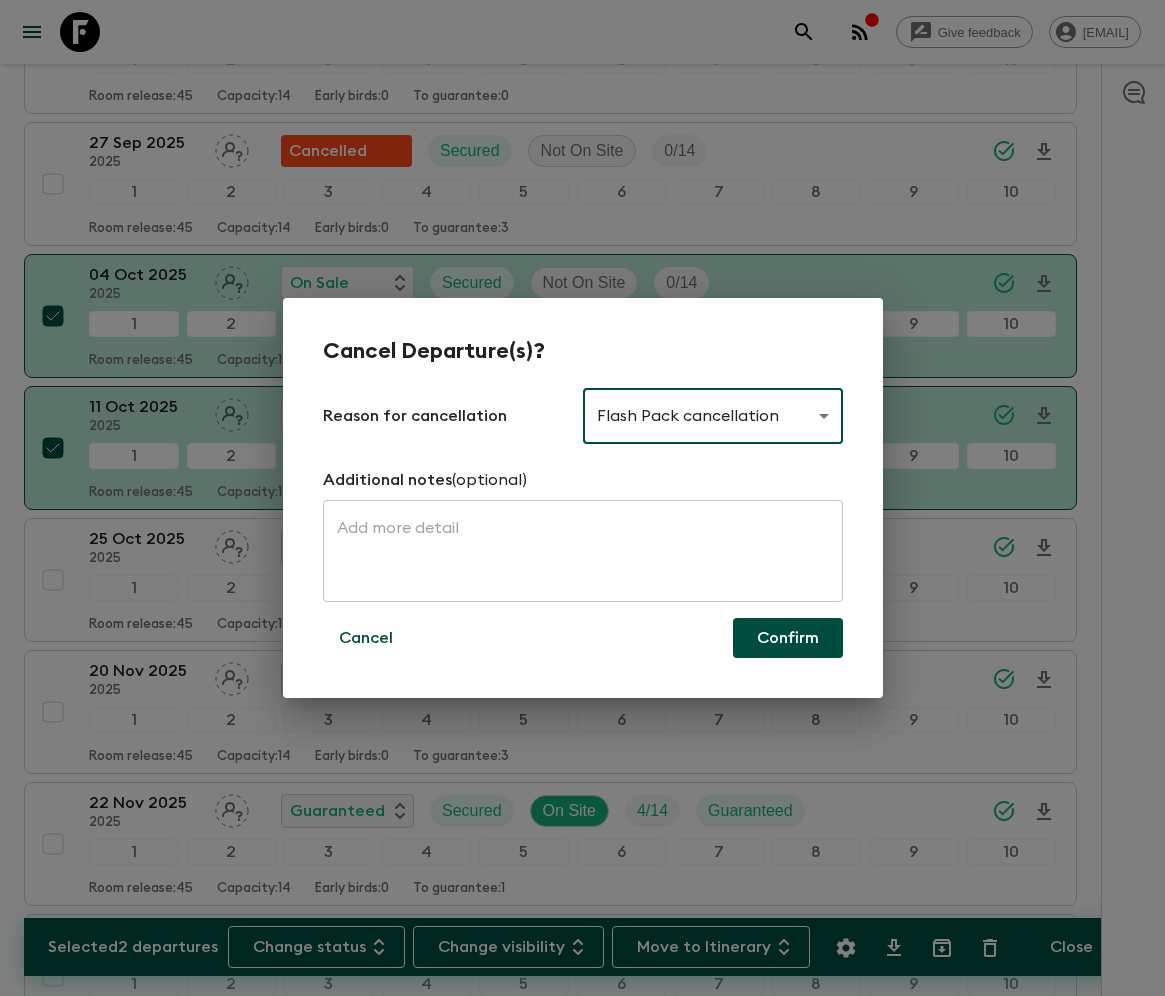click on "Confirm" at bounding box center [788, 638] 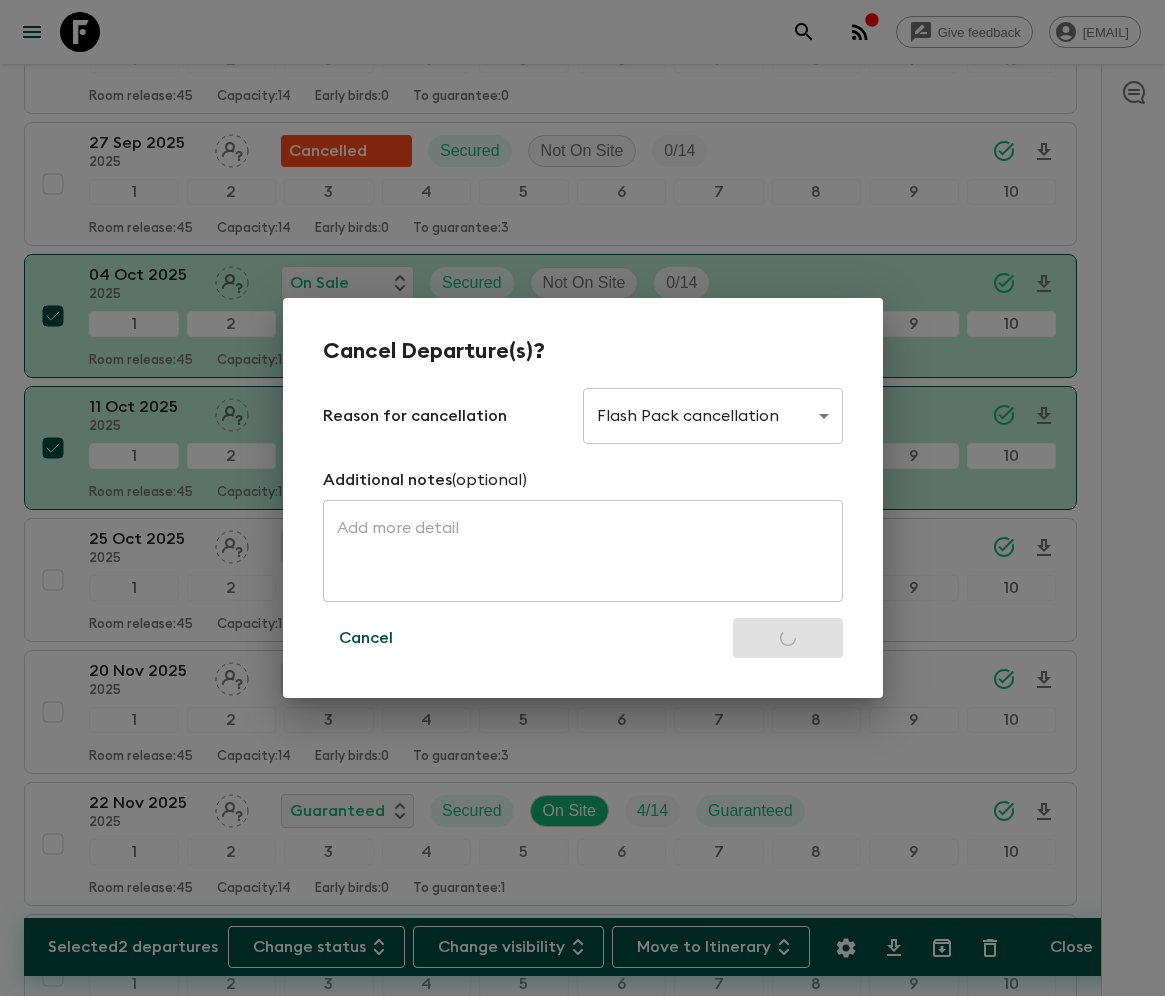 checkbox on "false" 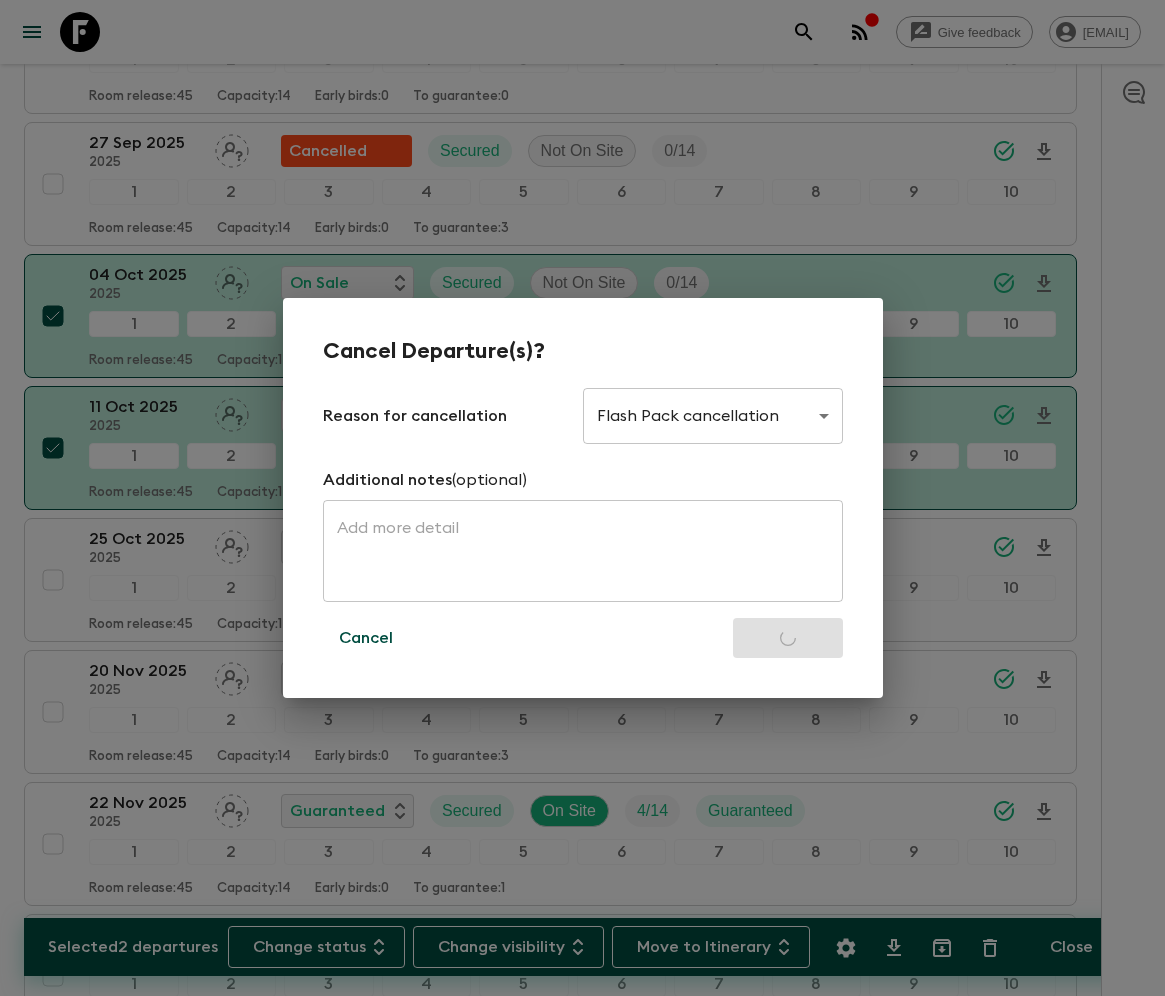 checkbox on "false" 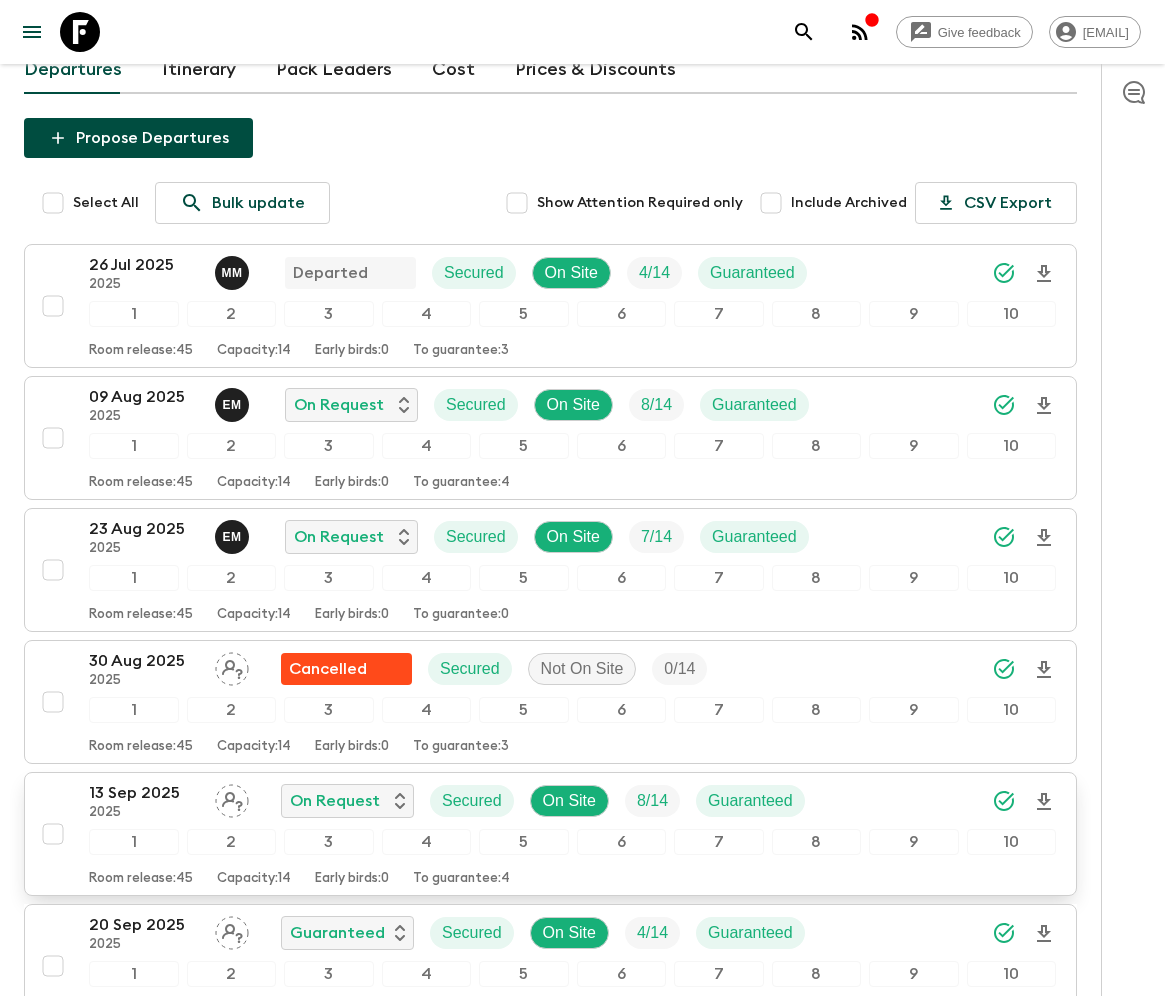 scroll, scrollTop: 0, scrollLeft: 0, axis: both 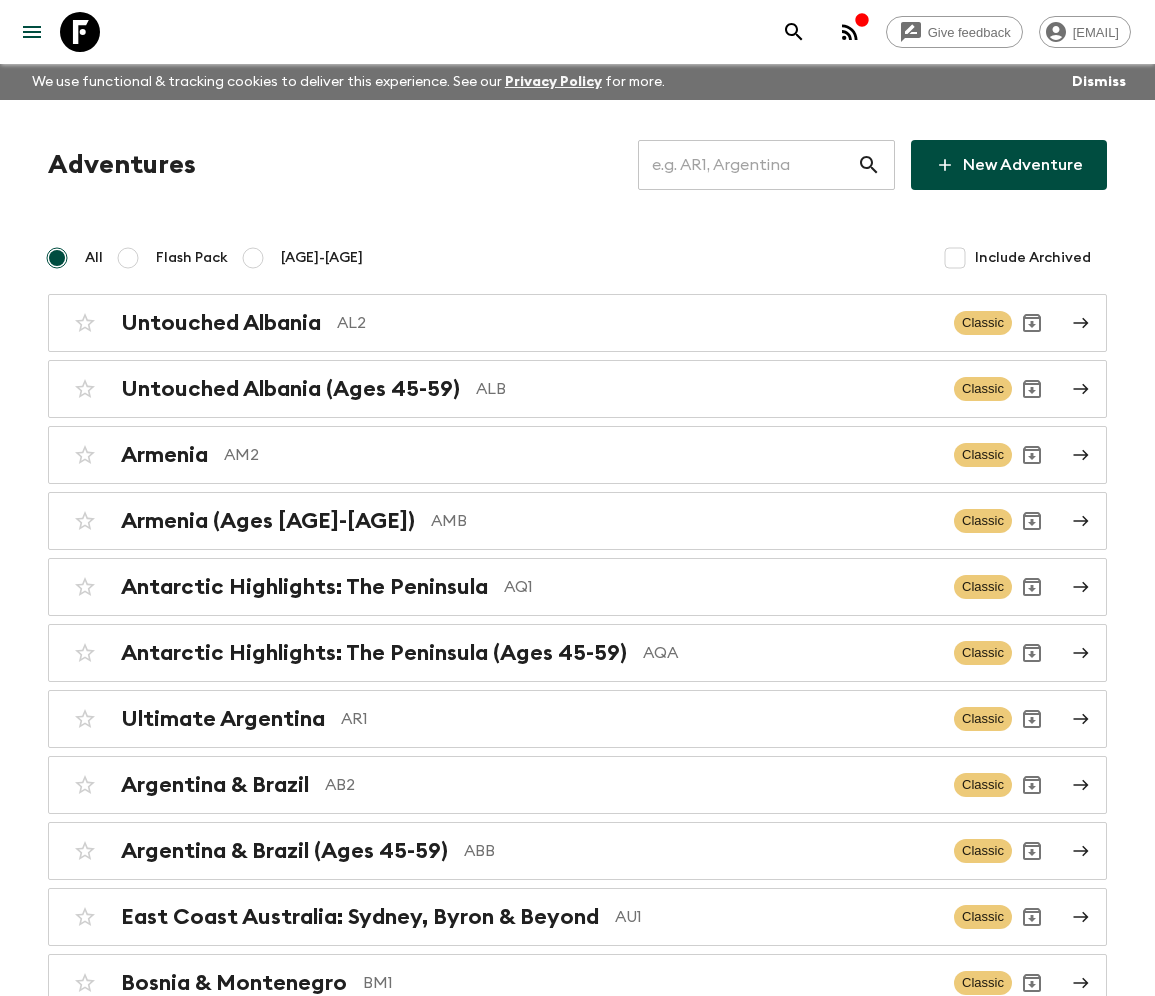 click at bounding box center (747, 165) 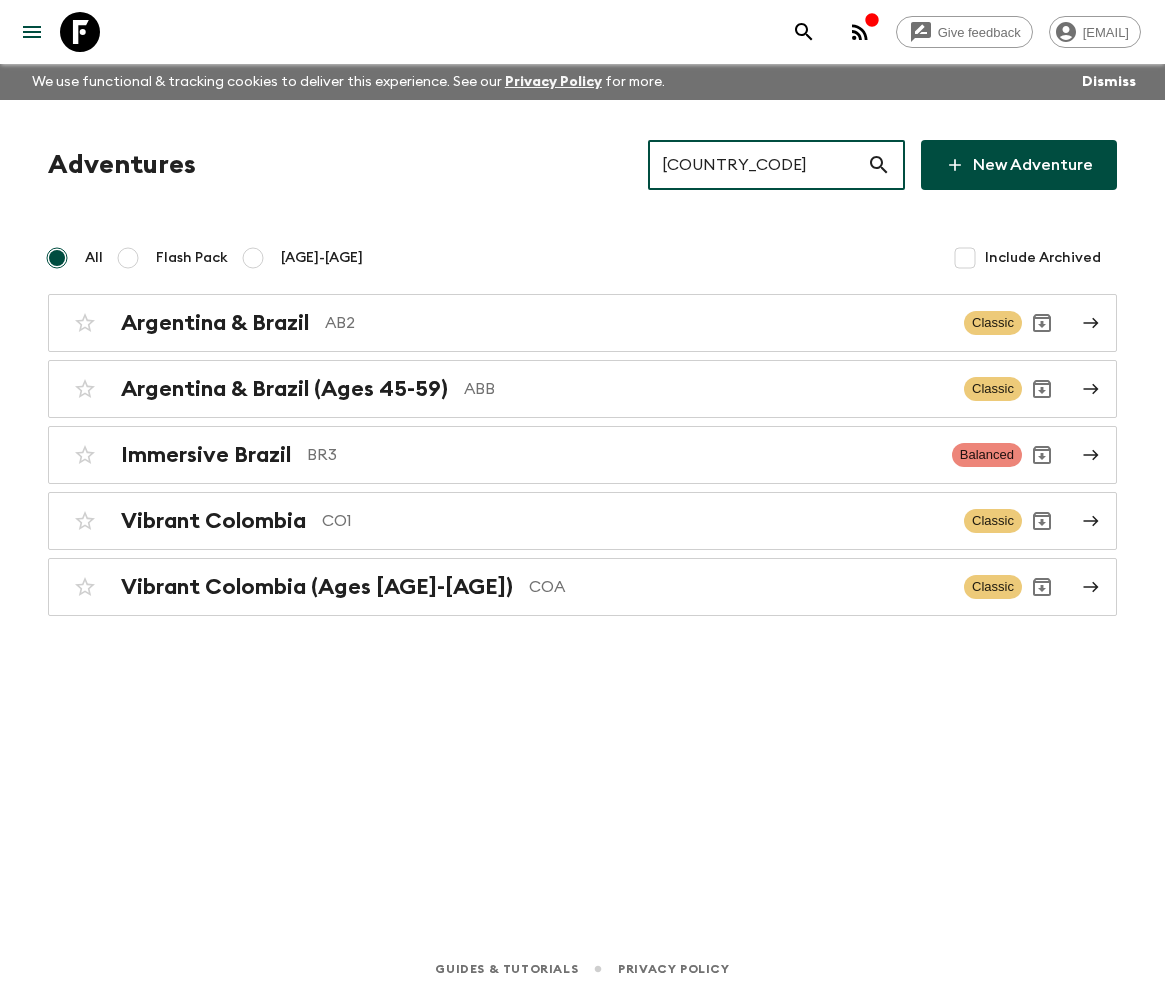 type on "BRA" 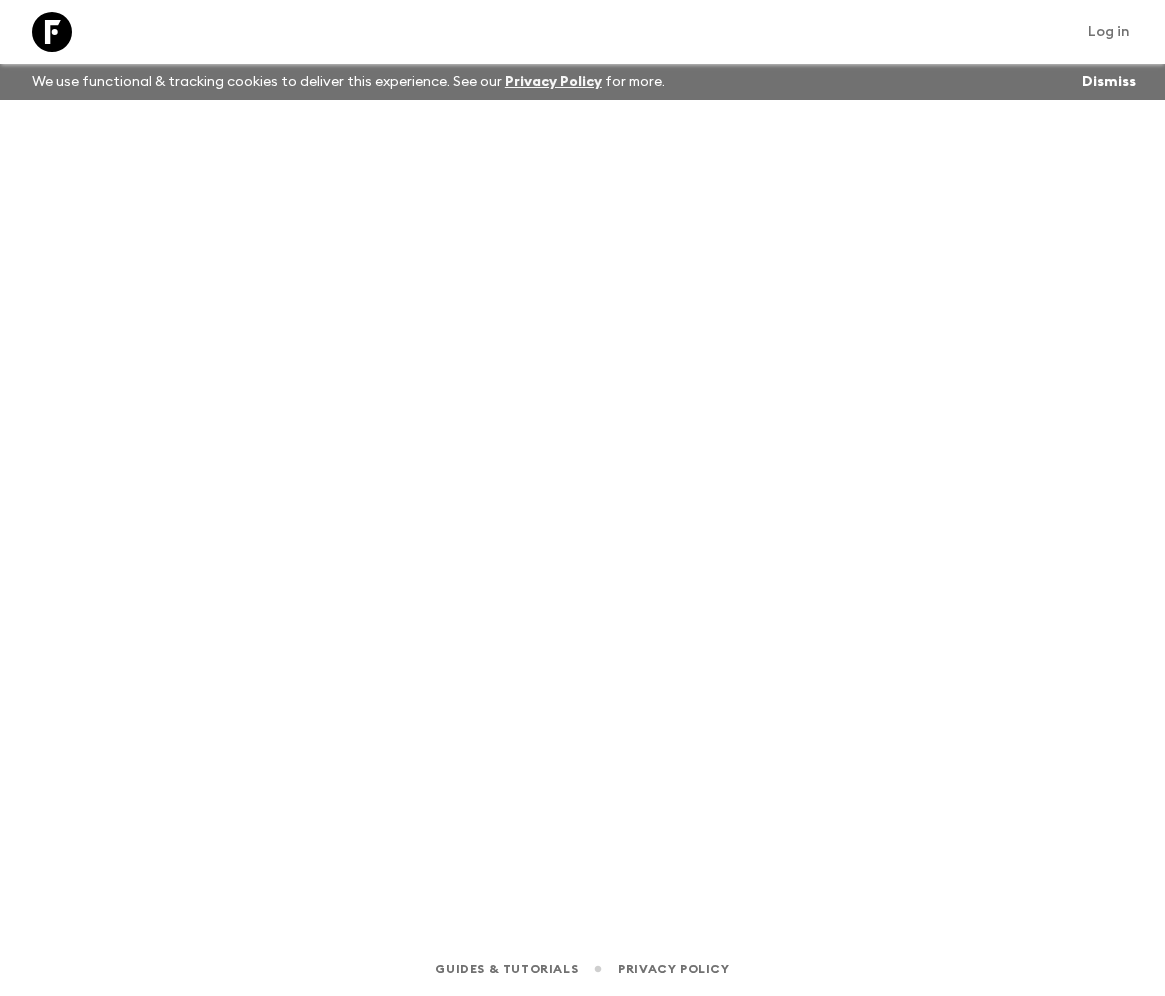 scroll, scrollTop: 0, scrollLeft: 0, axis: both 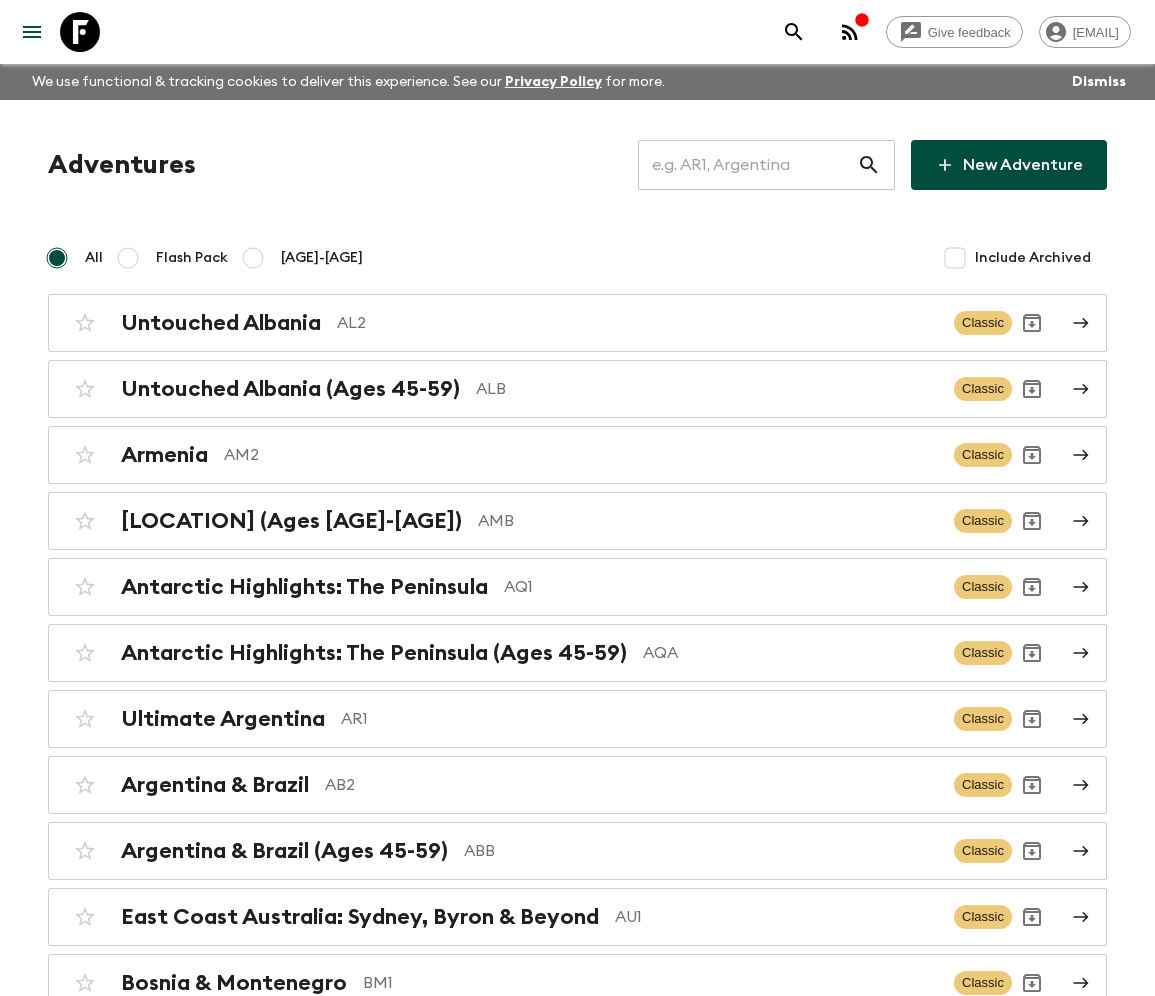 click on "Dismiss" at bounding box center [1099, 82] 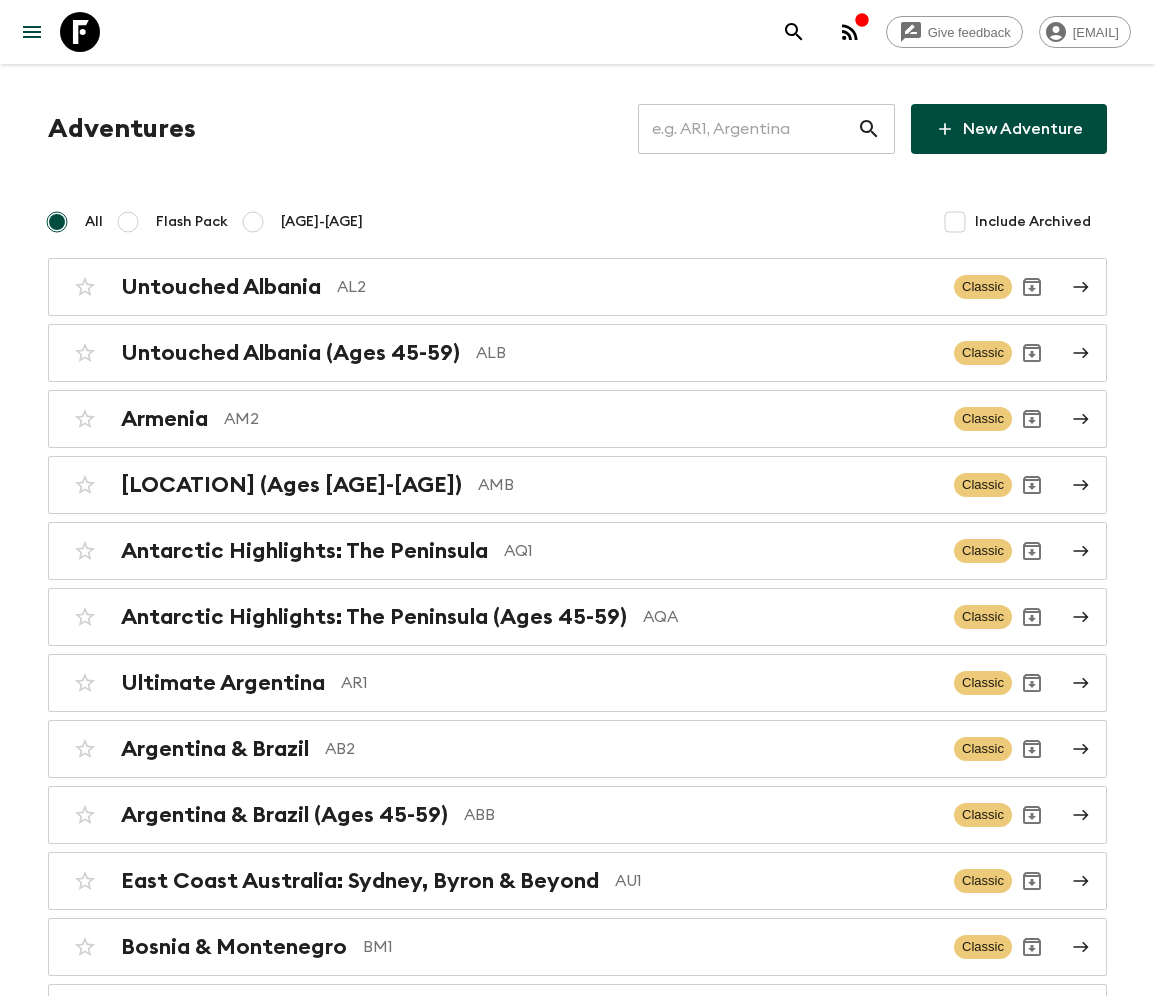 click at bounding box center (747, 129) 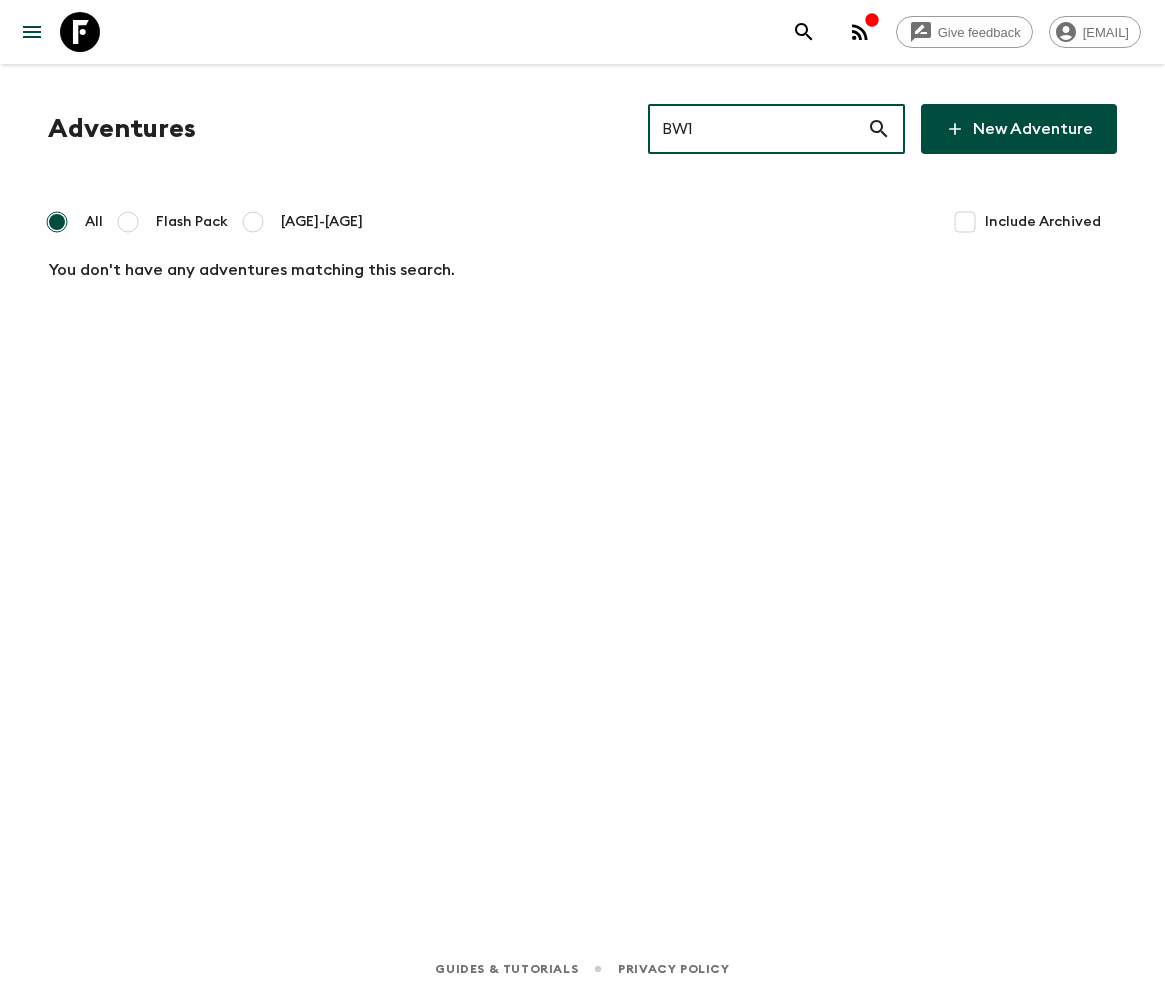 type on "BW1" 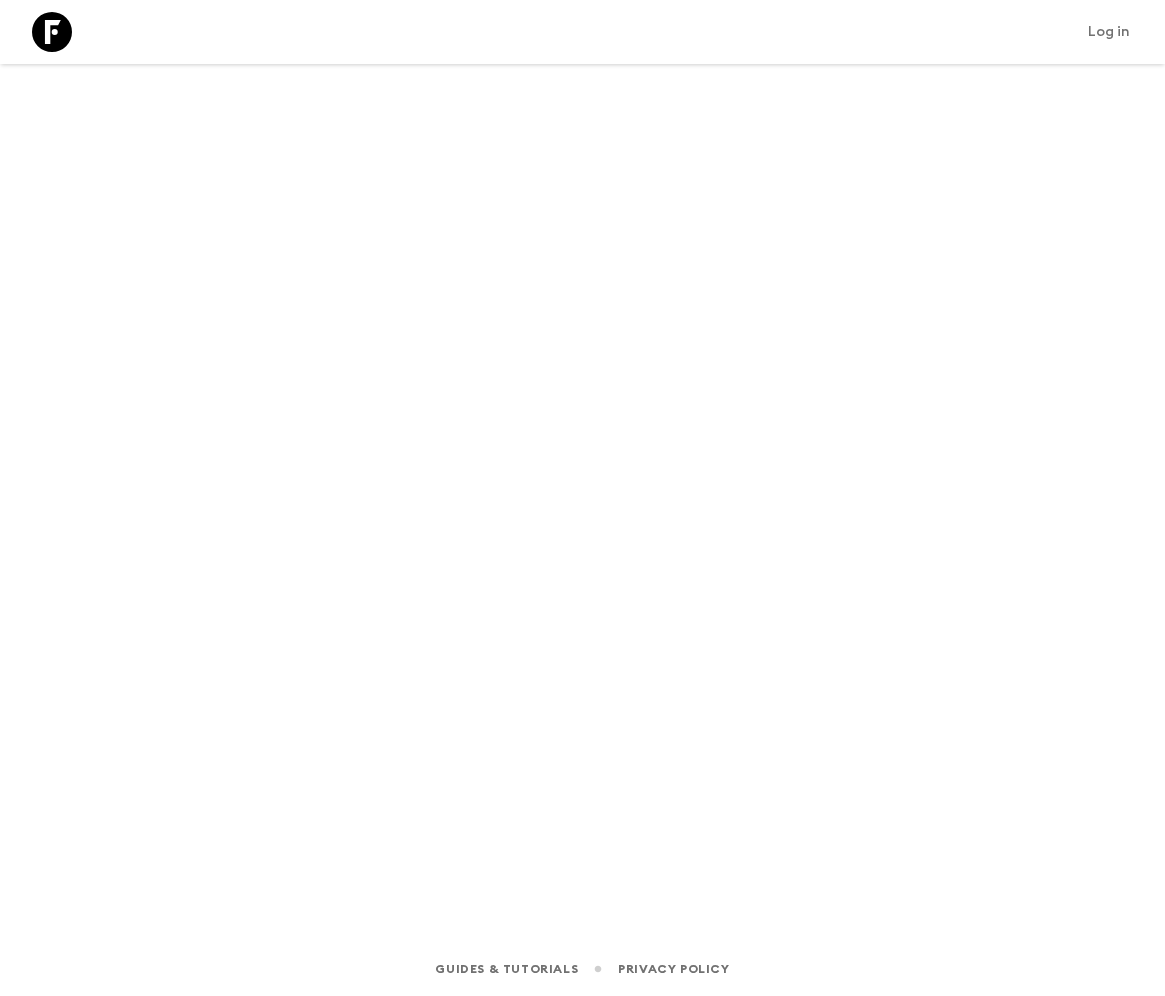 scroll, scrollTop: 0, scrollLeft: 0, axis: both 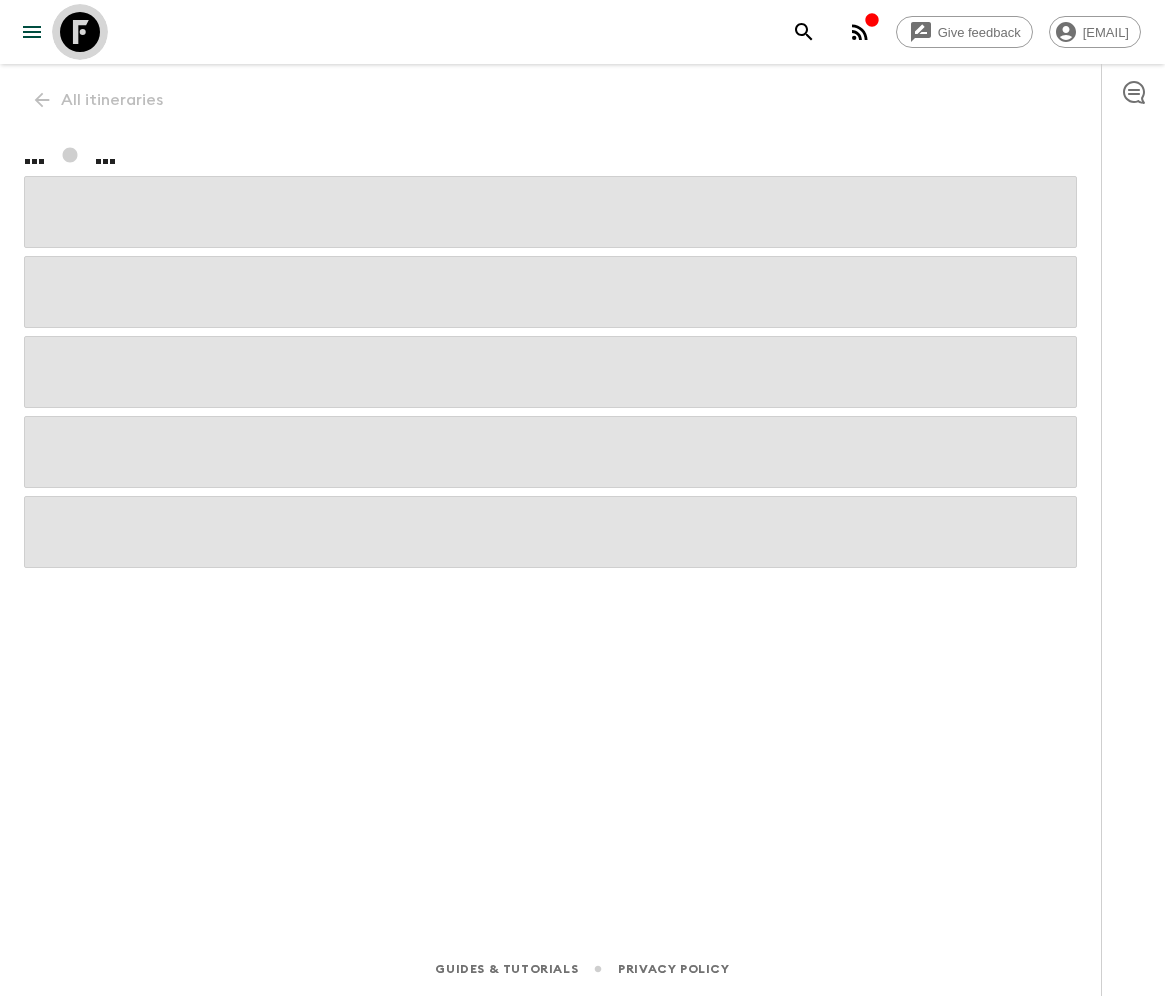 click 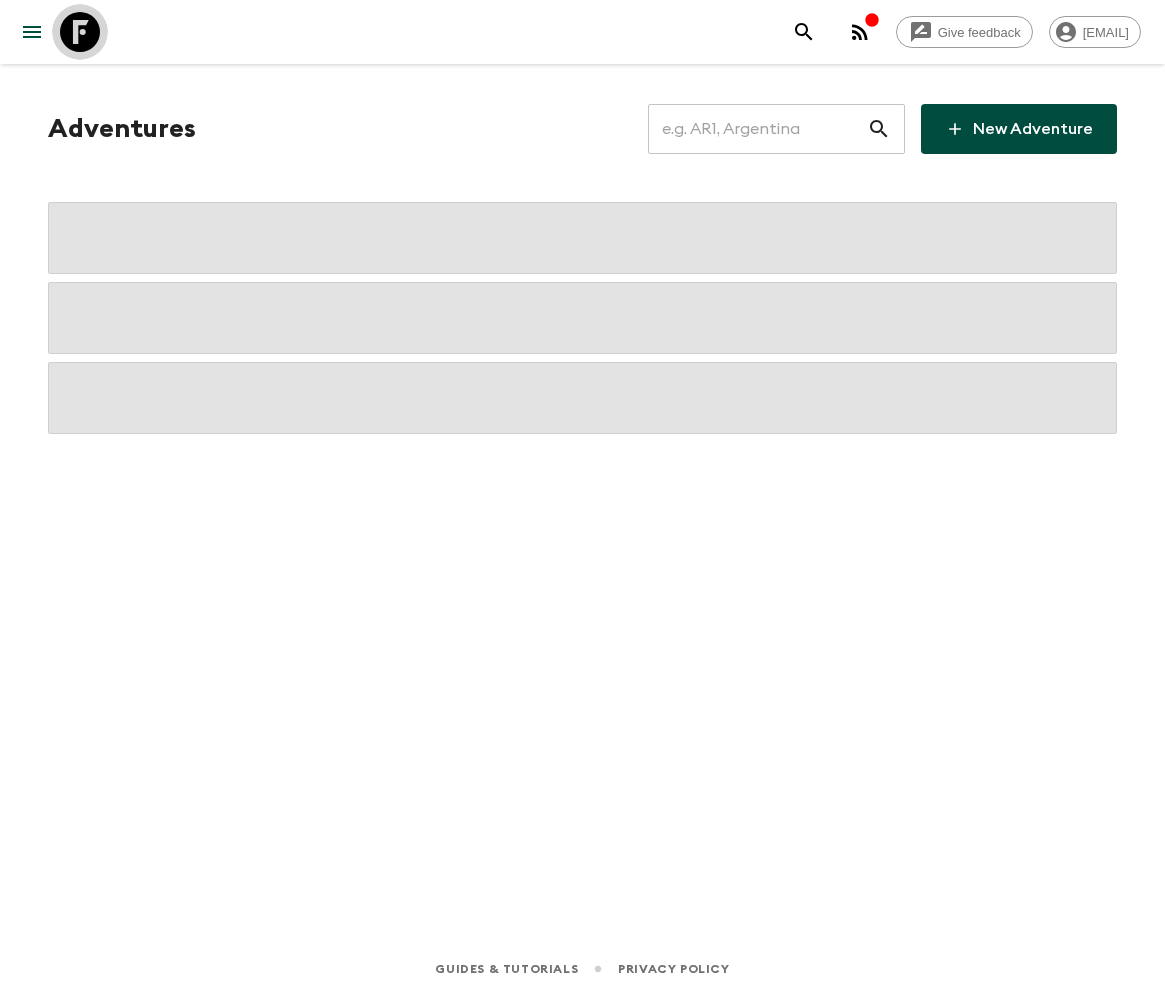 click 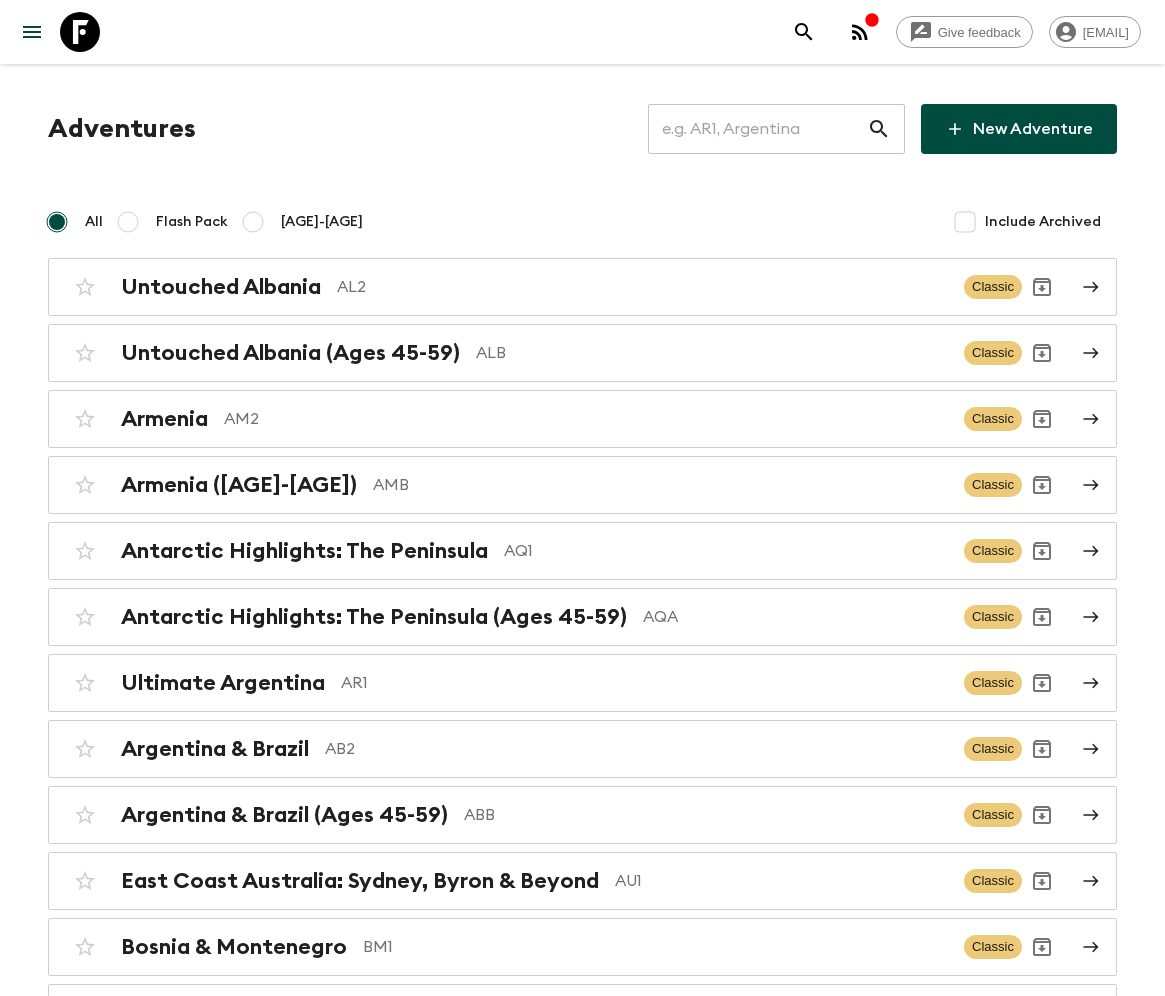 click at bounding box center [757, 129] 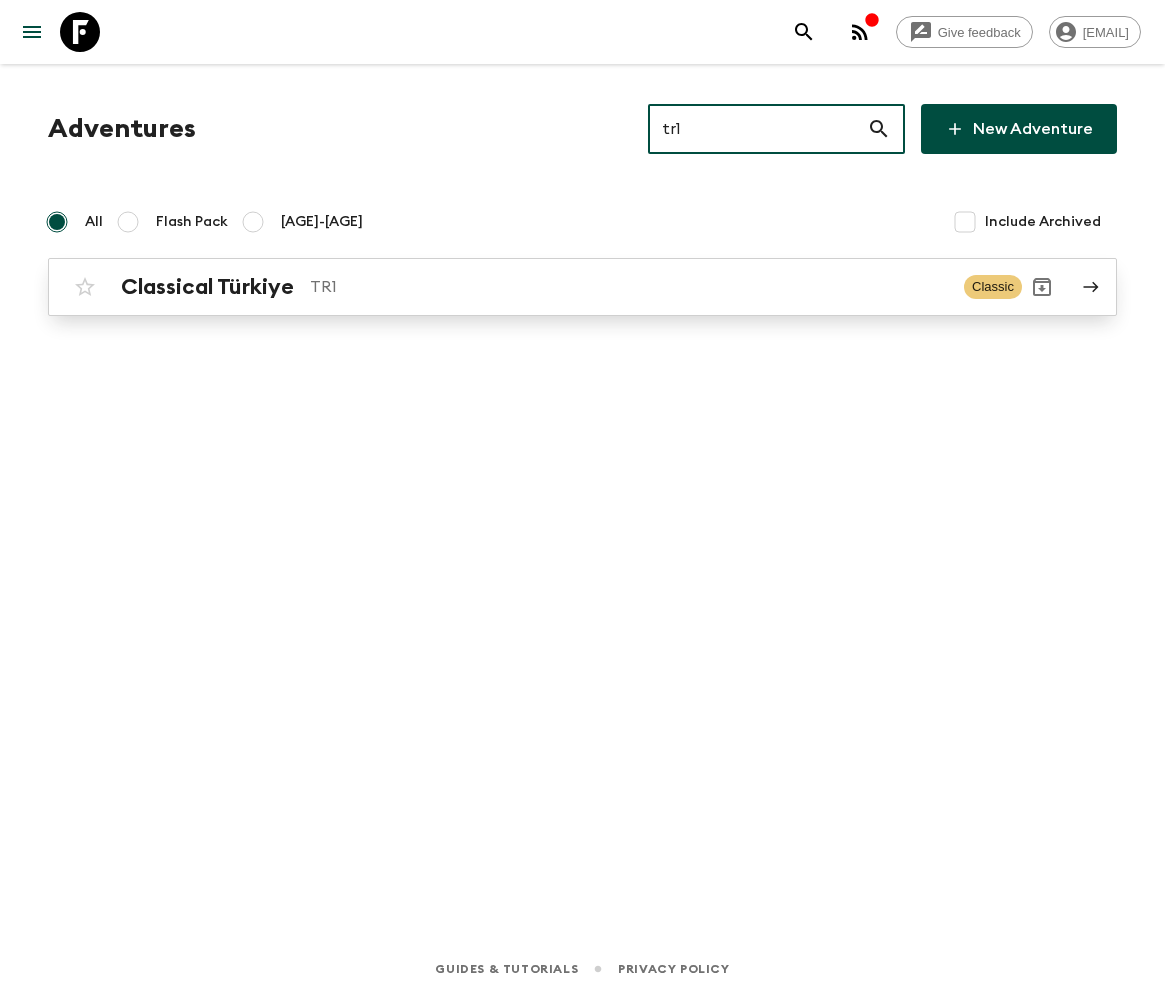 type on "tr1" 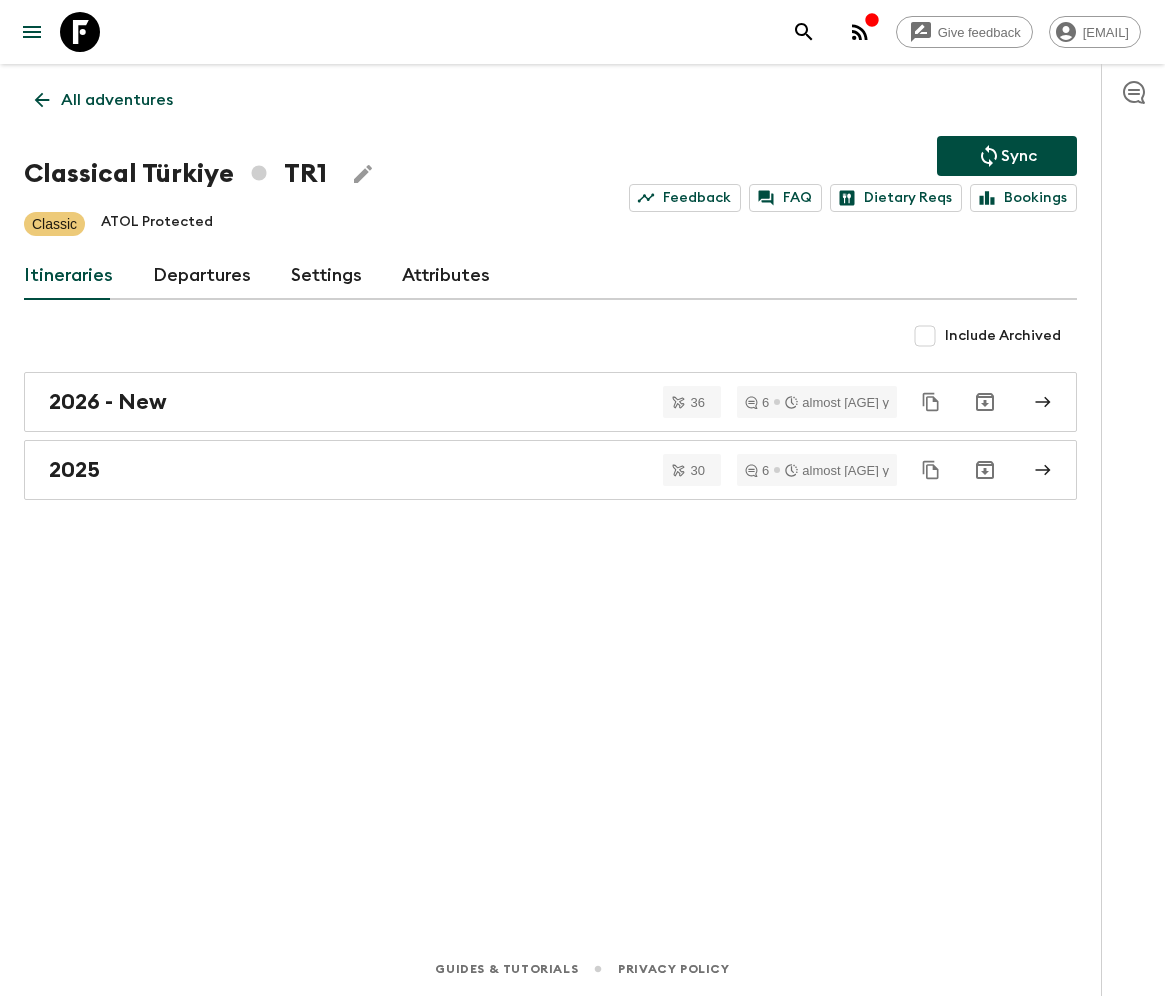 click on "Departures" at bounding box center [202, 276] 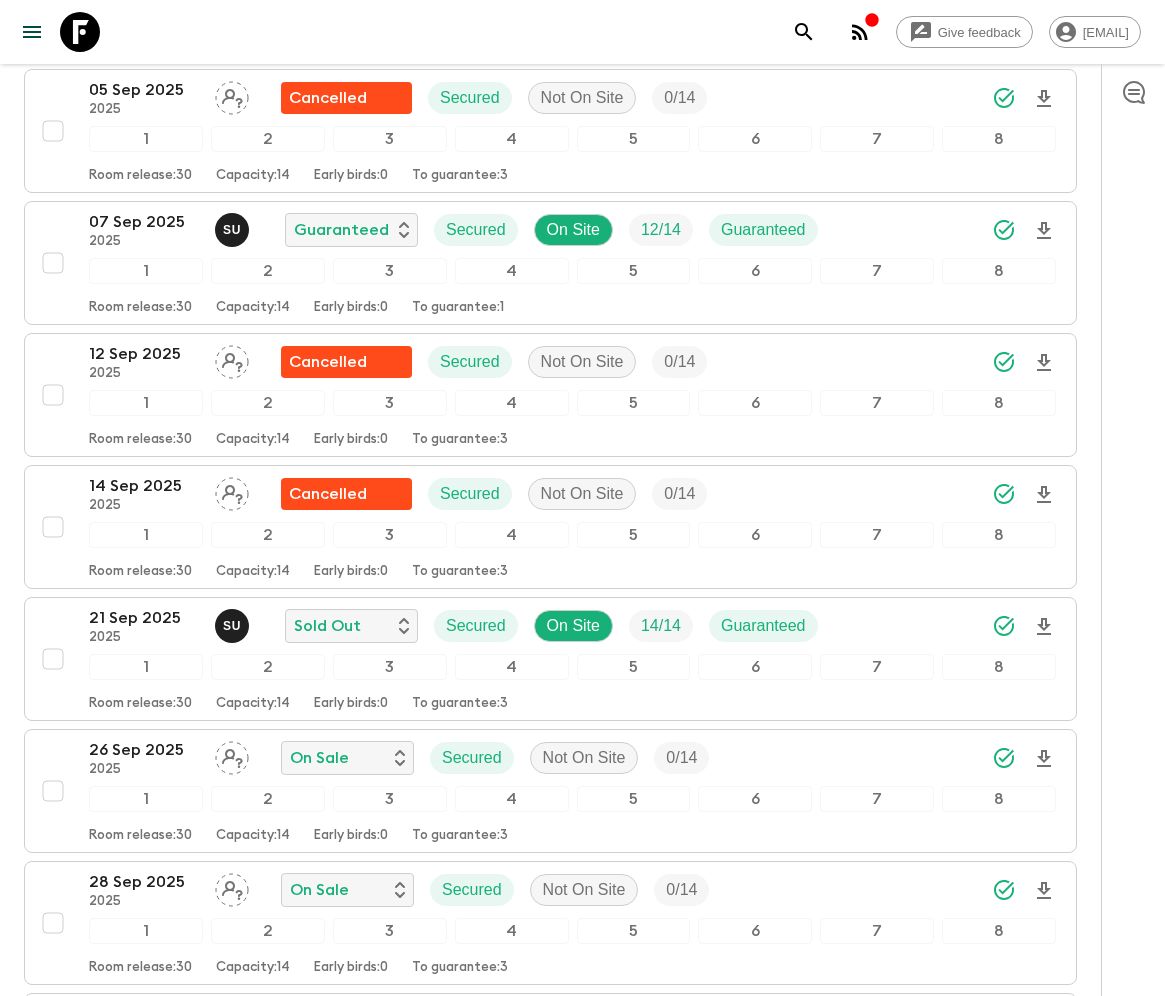 scroll, scrollTop: 5178, scrollLeft: 0, axis: vertical 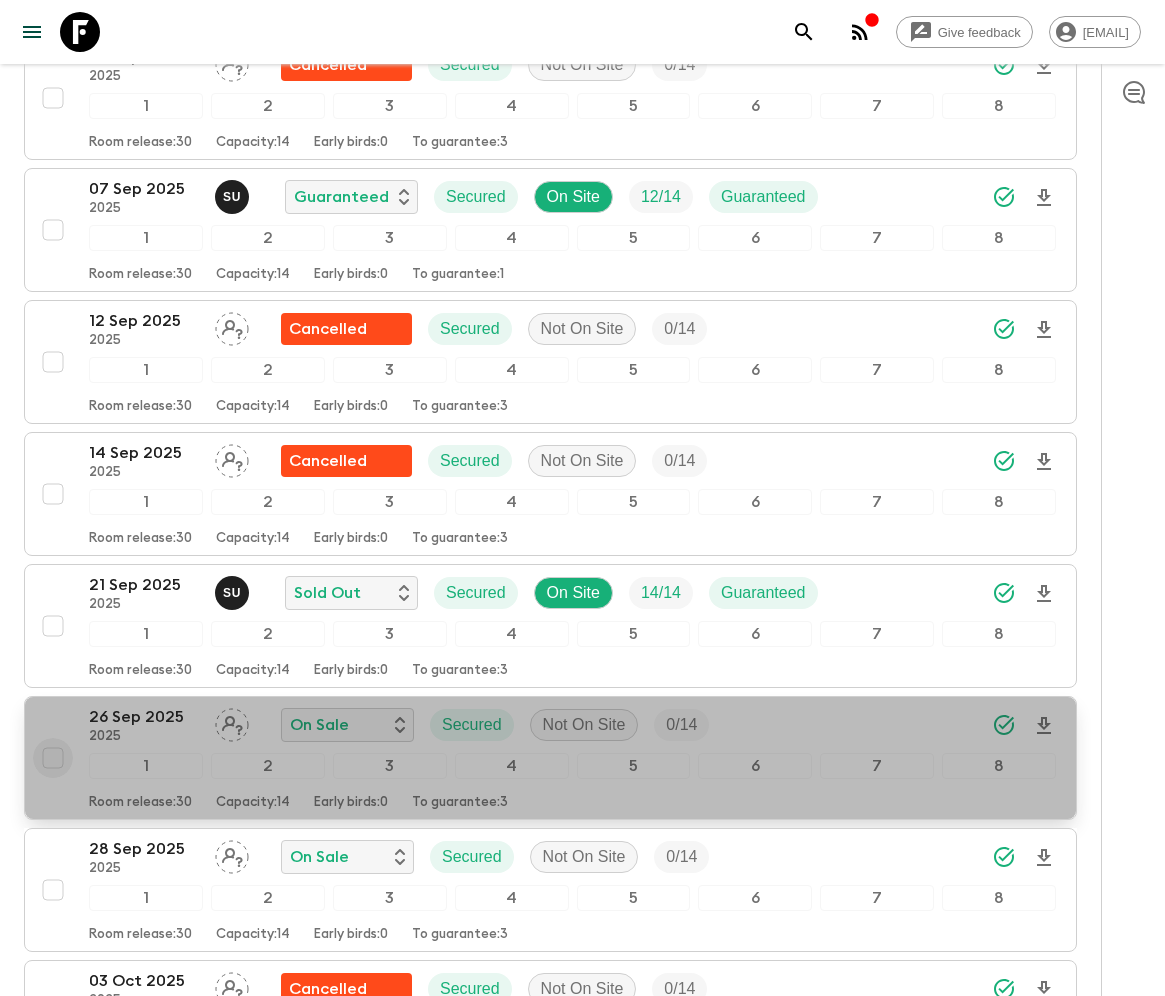 click at bounding box center (53, 758) 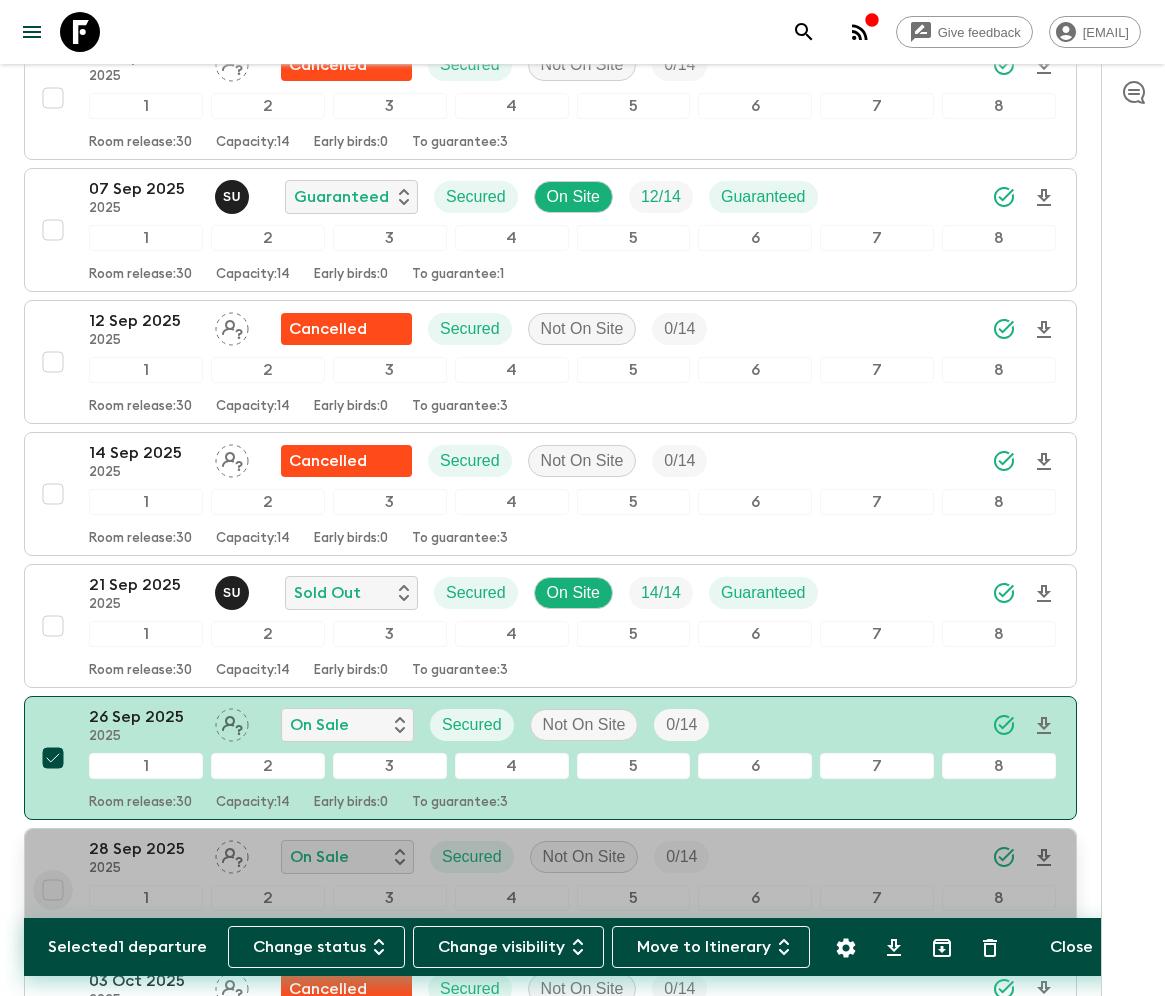 click at bounding box center [53, 890] 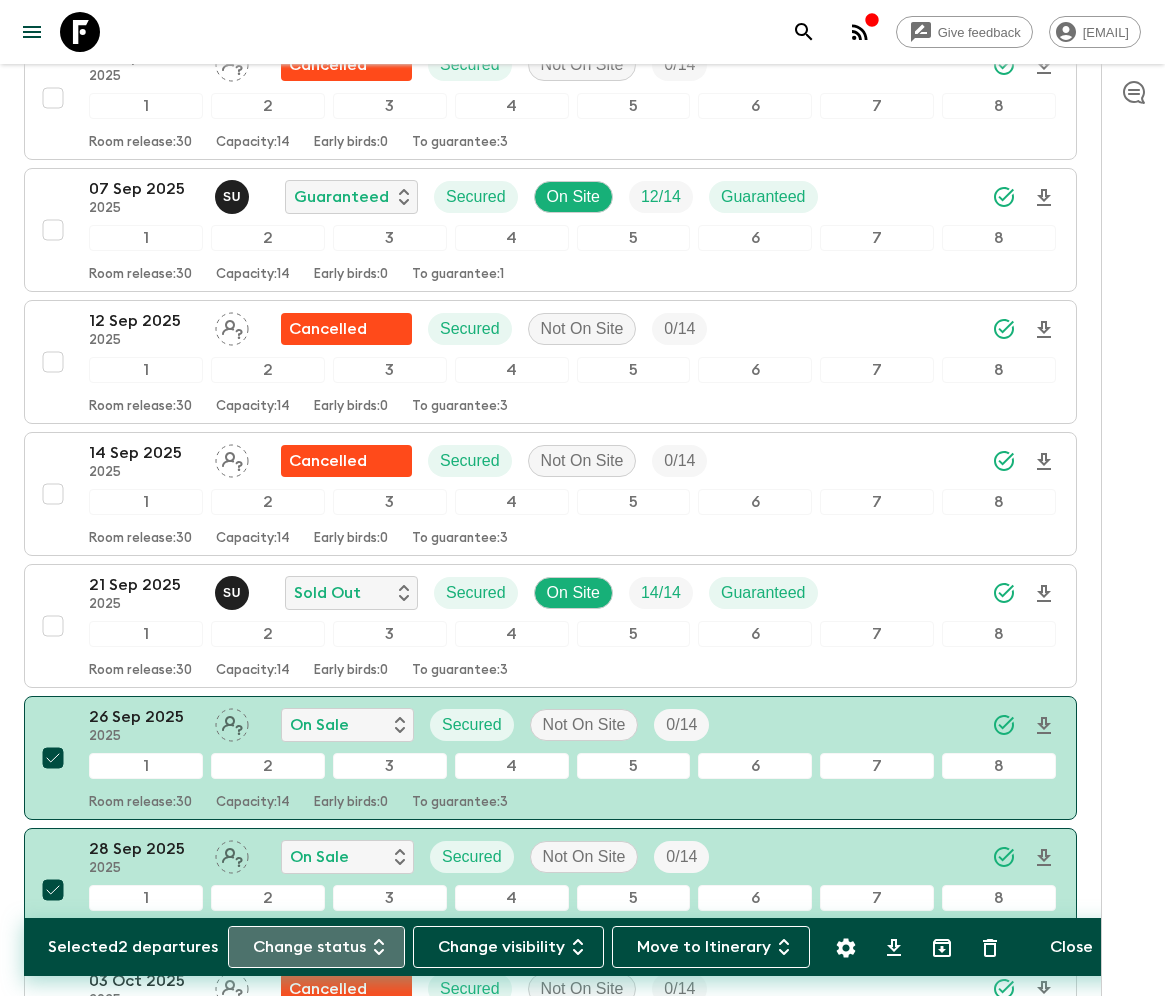 click on "Change status" at bounding box center (316, 947) 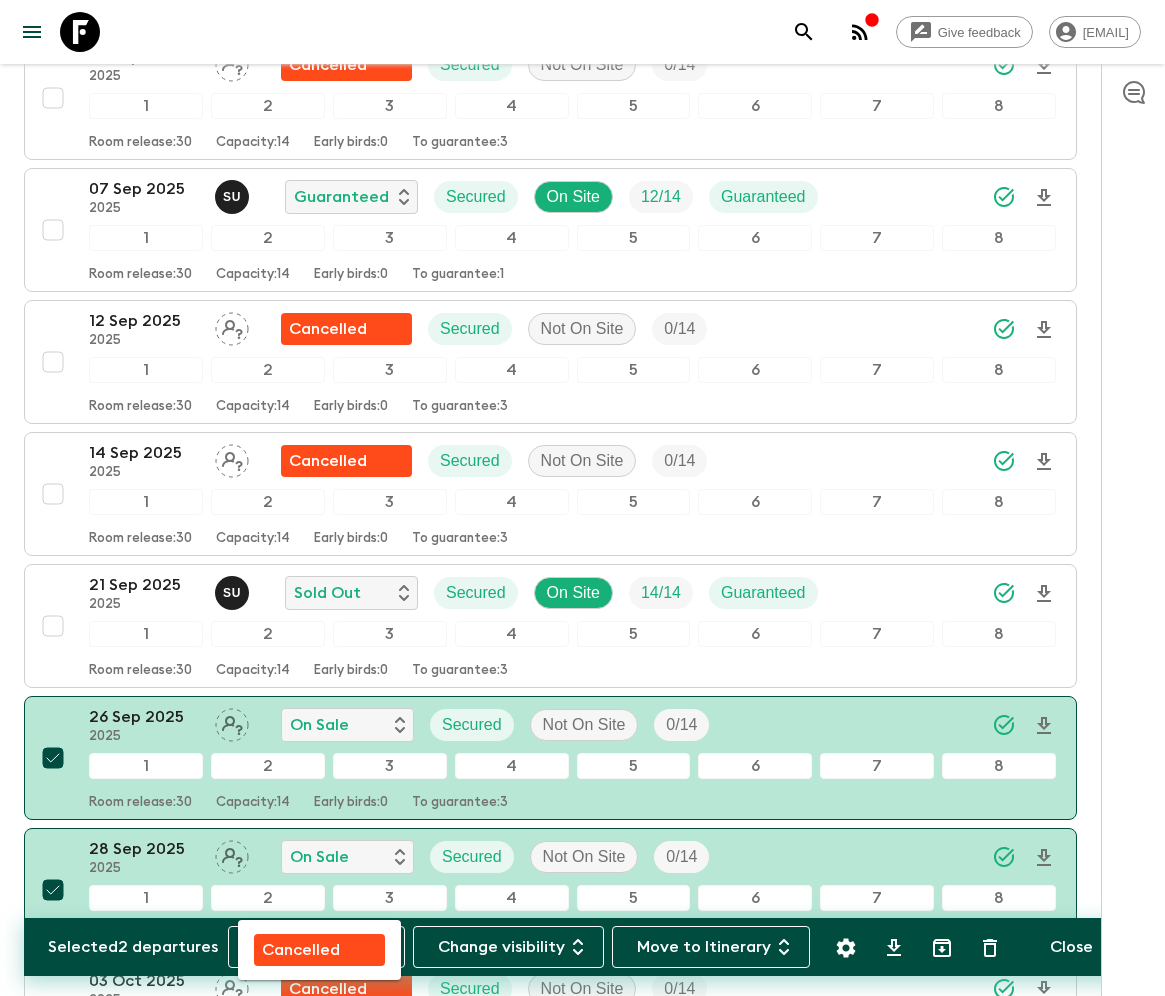 click on "Cancelled" at bounding box center [301, 950] 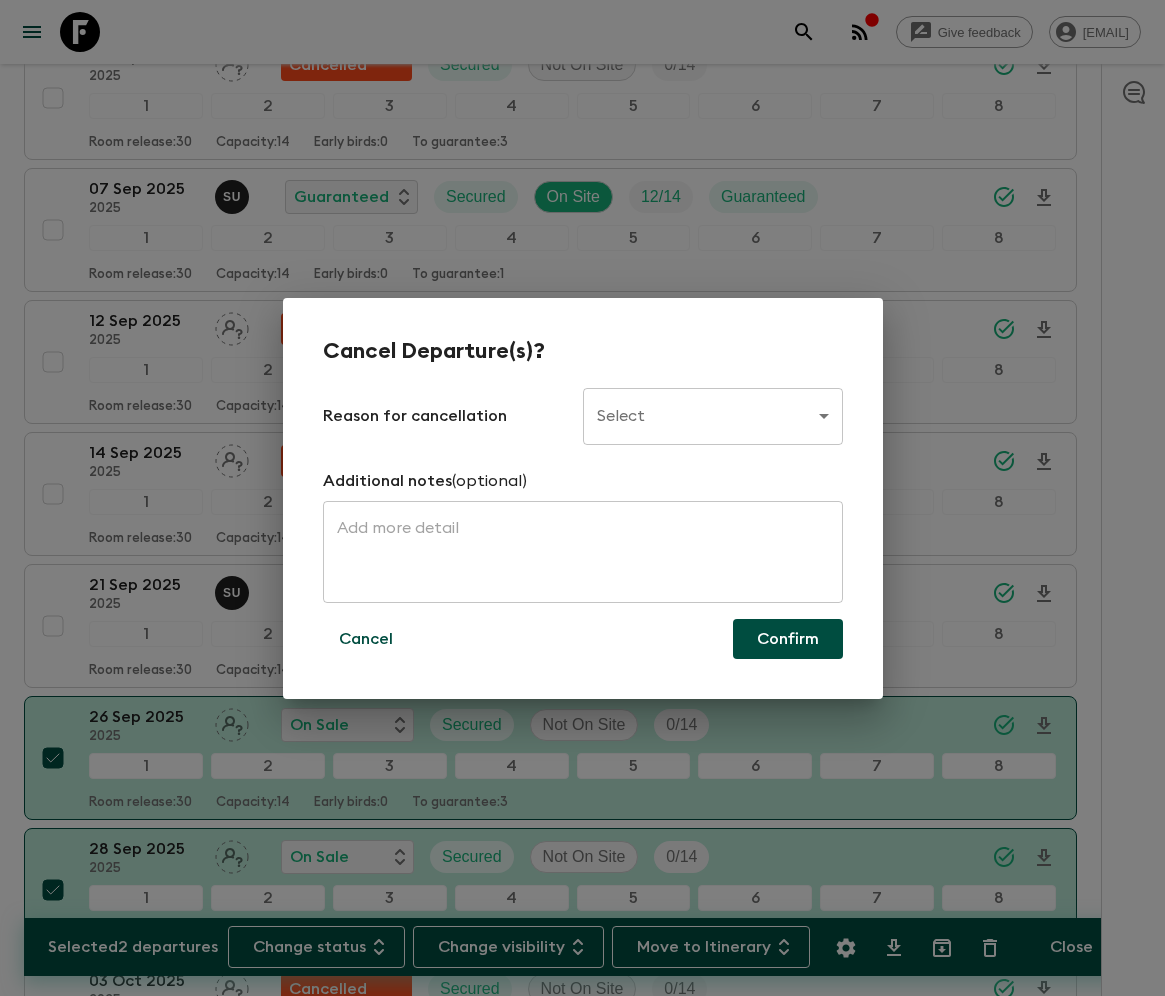 click on "Give feedback ellie.b@flashpack.com All adventures Classical Türkiye TR1 Sync Feedback FAQ Dietary Reqs Bookings Classic ATOL Protected Itineraries Departures Settings Attributes Selected  2 departures Change status Change visibility Move to Itinerary Close Propose Departures Select All Bulk update Show Attention Required only Include Archived CSV Export 24 Sep 2023 2023 v4 (old) F D Proposed Secured 1 2 3 4 5 6 7 8 Room release:  30 Capacity:  Early birds:  To guarantee:  26 Sep 2023 2023 v4 (old) S E Proposed Secured 1 2 3 4 5 6 7 8 Room release:  30 Capacity:  Early birds:  To guarantee:  01 Oct 2023 2023 v4 (old) S E Proposed Secured 1 2 3 4 5 6 7 8 Room release:  30 Capacity:  Early birds:  To guarantee:  15 Sep 2024 2024 F D Completed Secured On Site 14 / 14 Guaranteed 1 2 3 4 5 6 7 8 Room release:  30 Capacity:  14 Early birds:  4 To guarantee:  2 20 Sep 2024 2024 E C Completed Secured On Site 7 / 14 Guaranteed 1 2 3 4 5 6 7 8 Room release:  30 Capacity:  14 Early birds:  4 To guarantee:  4 2024" at bounding box center [582, 840] 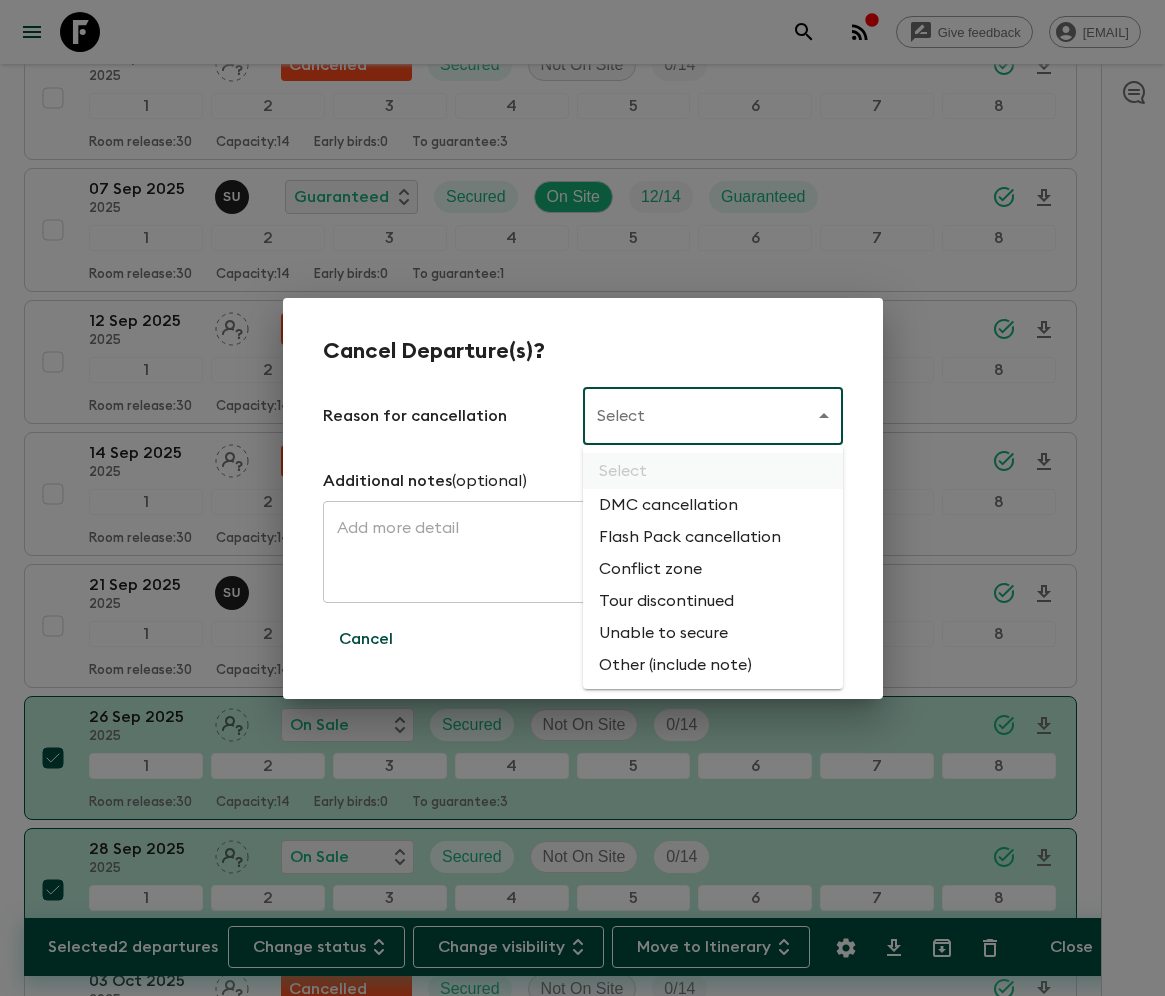 click on "Flash Pack cancellation" at bounding box center [713, 537] 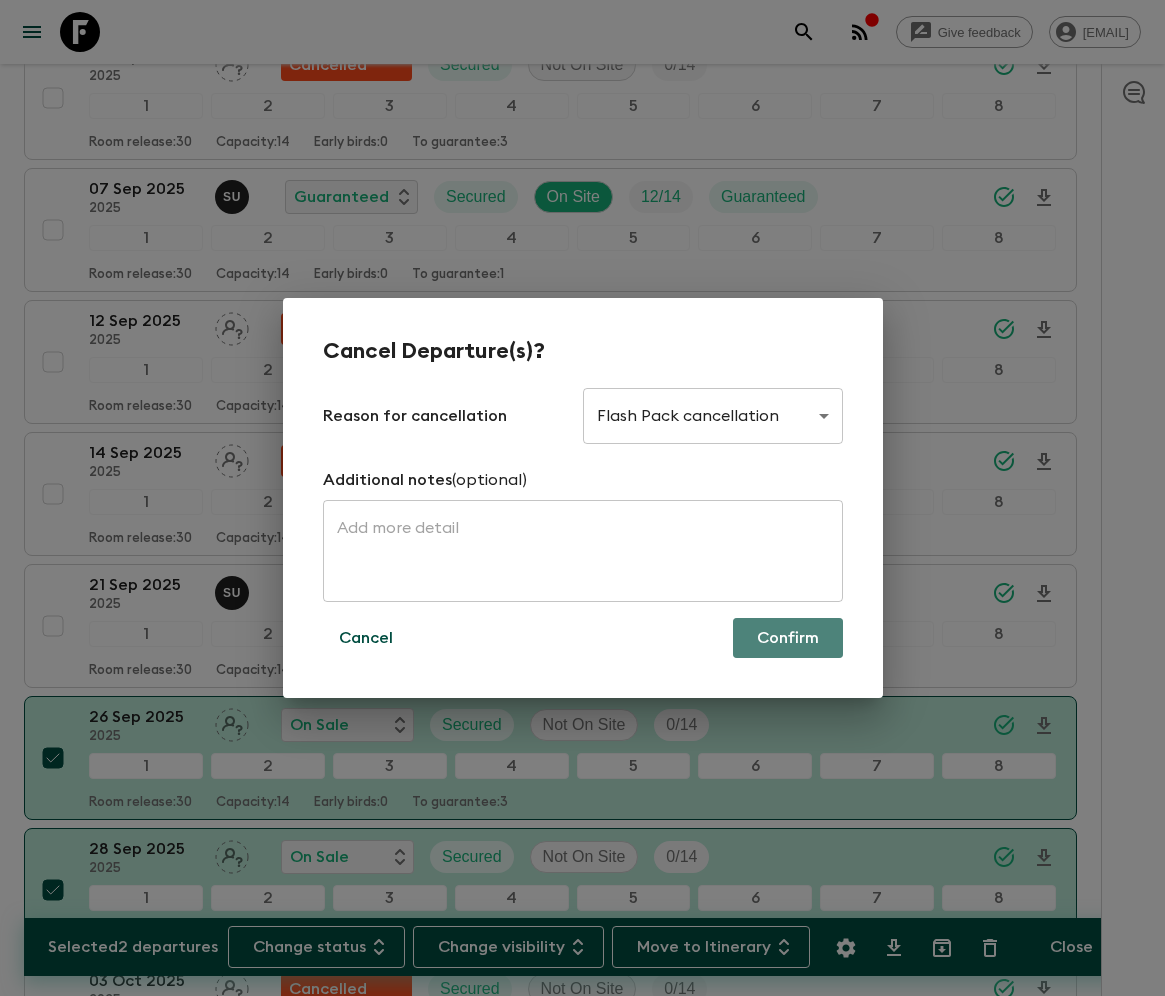 click on "Confirm" at bounding box center [788, 638] 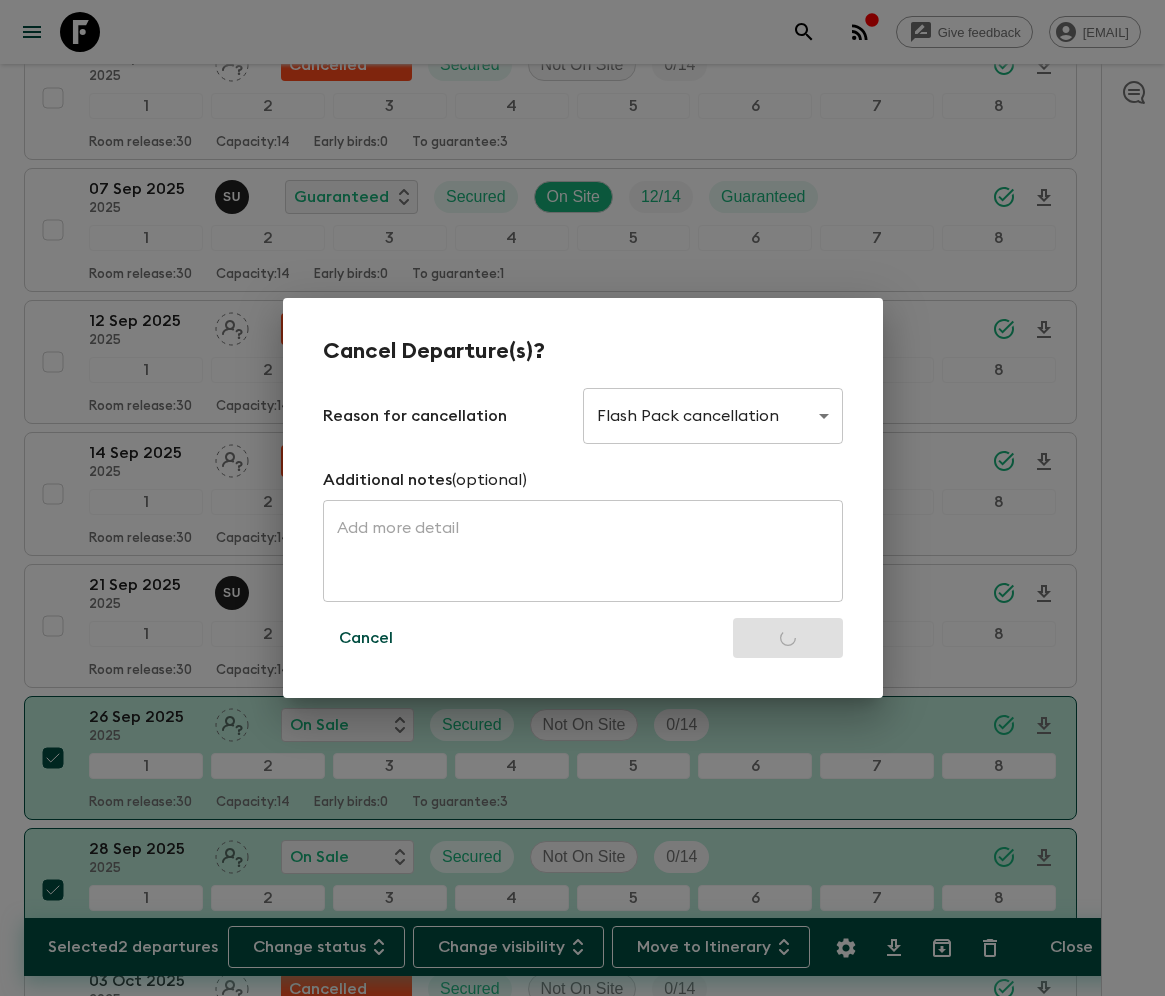 checkbox on "false" 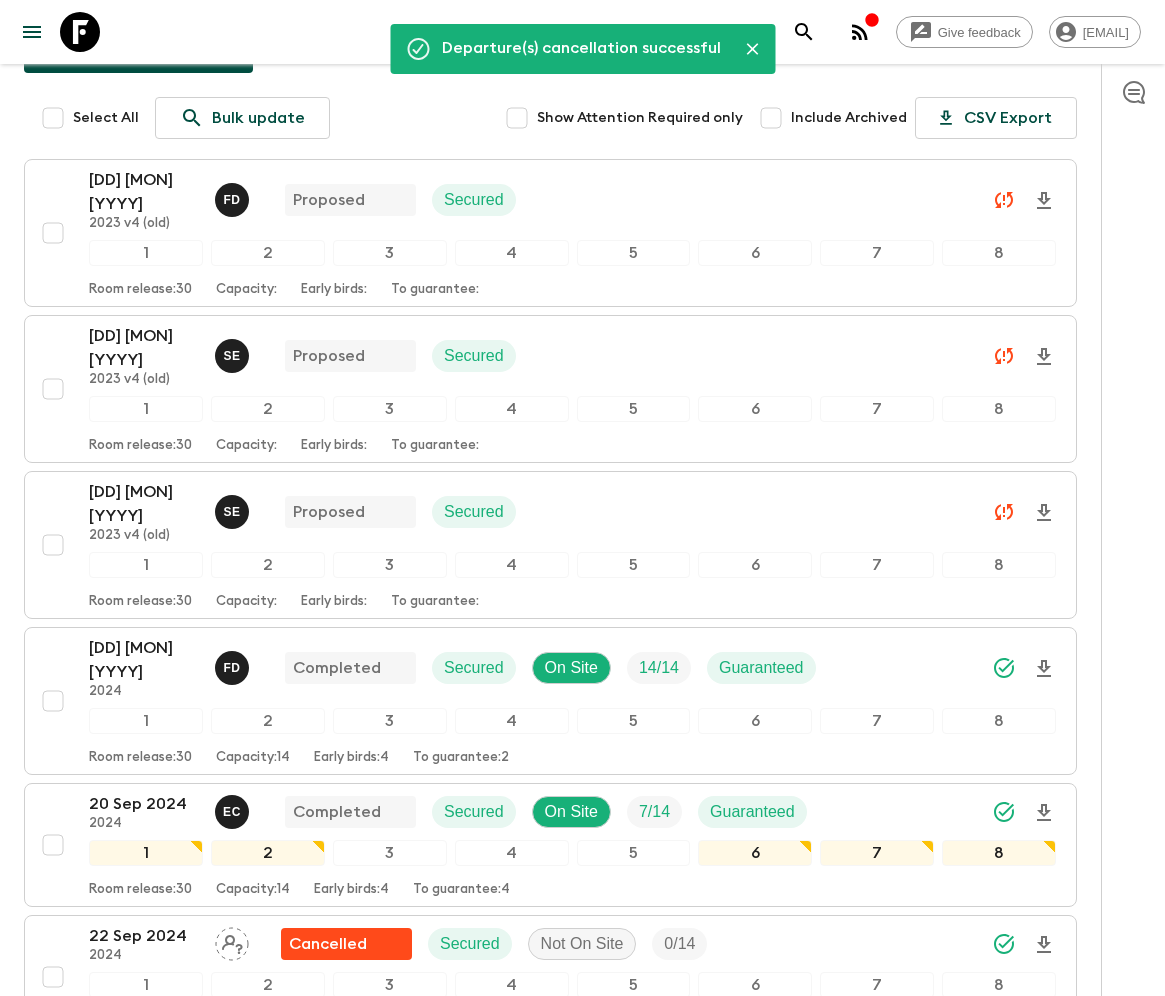 scroll, scrollTop: 0, scrollLeft: 0, axis: both 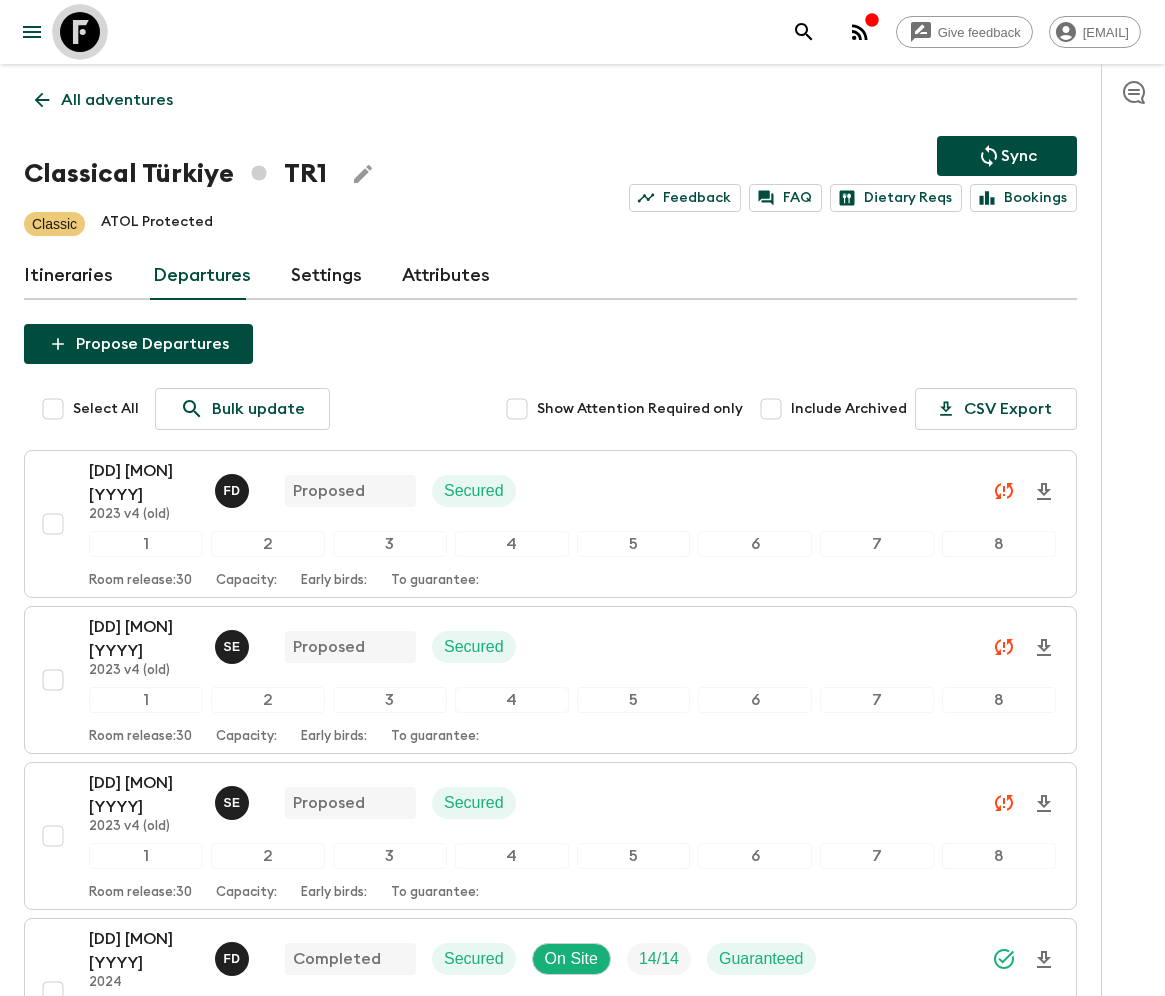 click 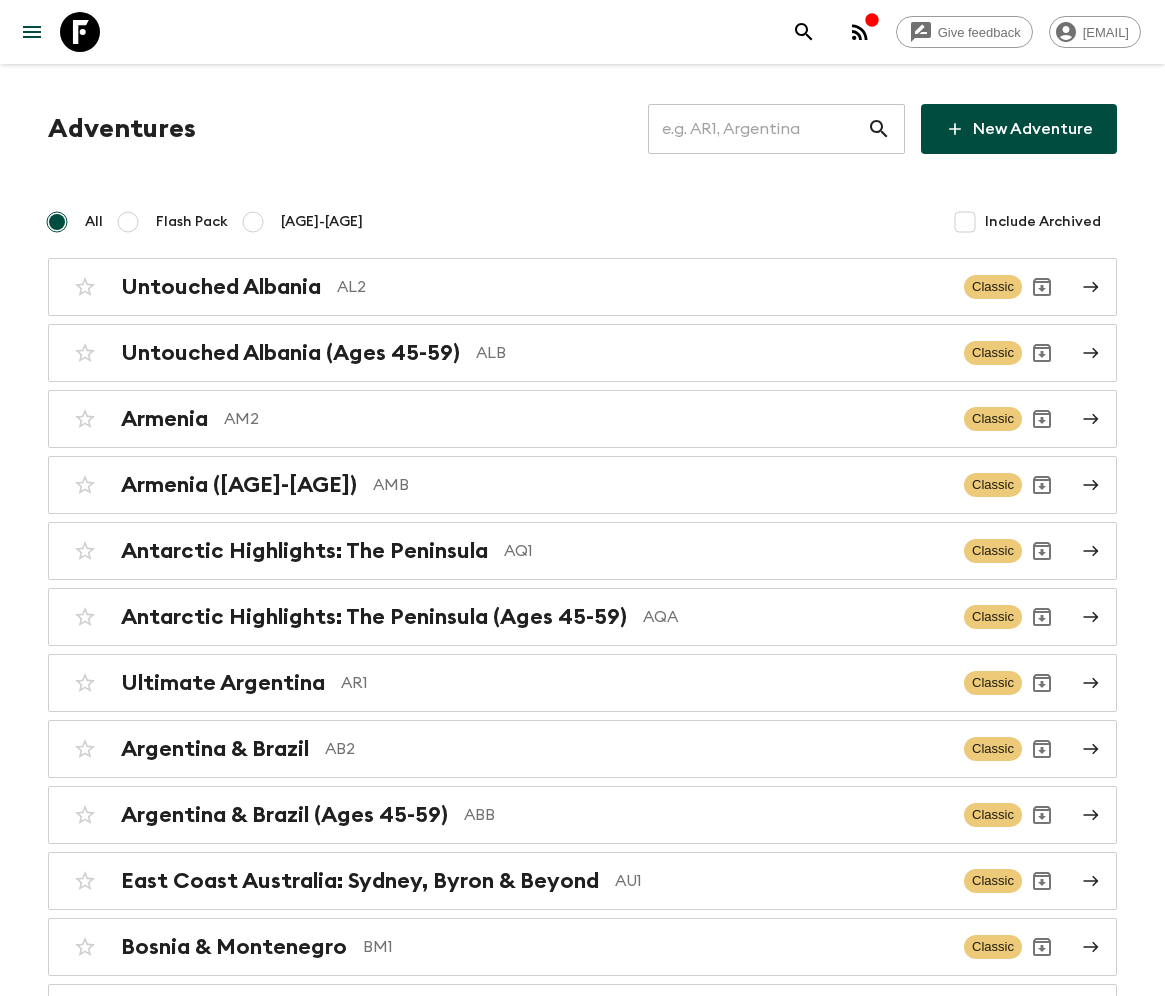 click at bounding box center (757, 129) 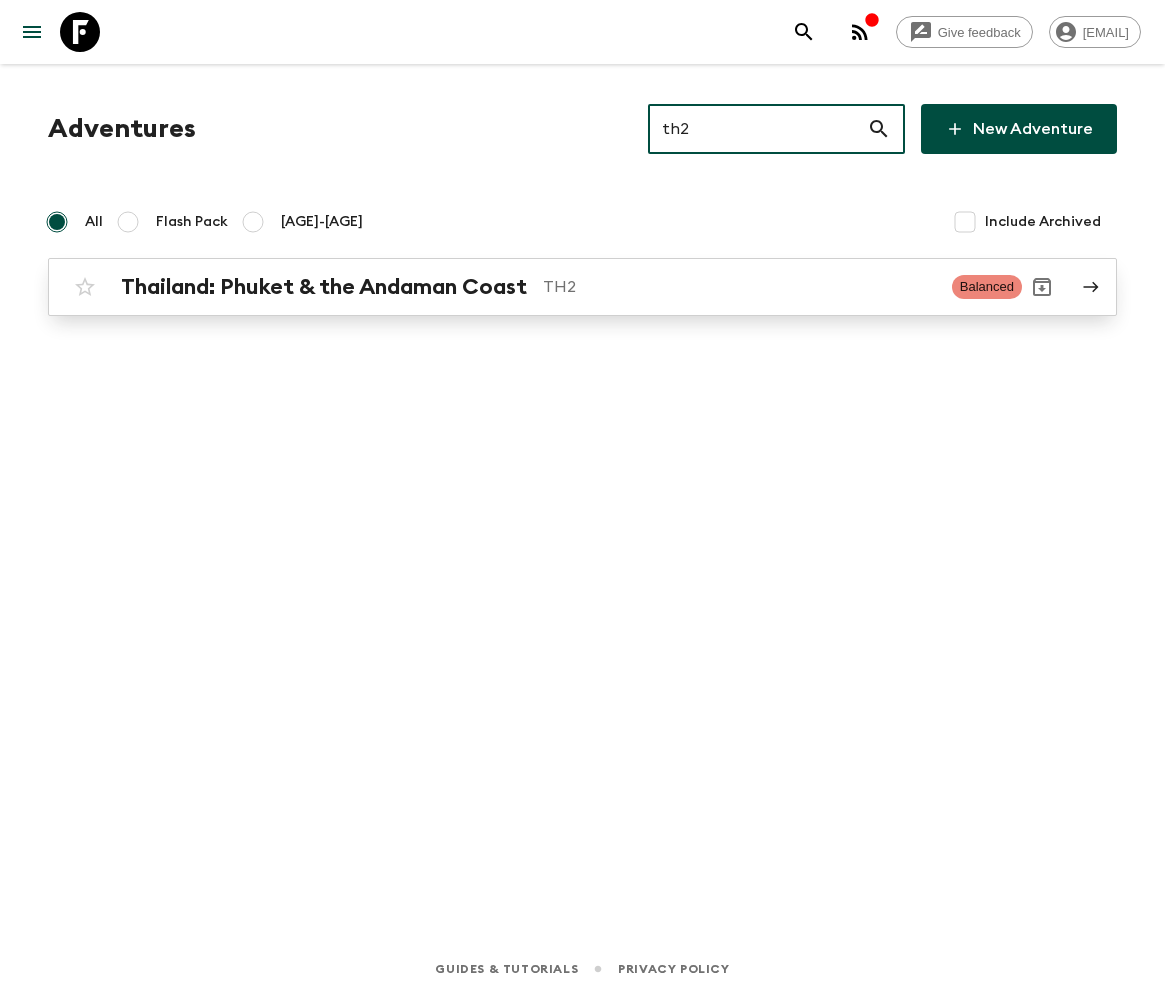 type on "th2" 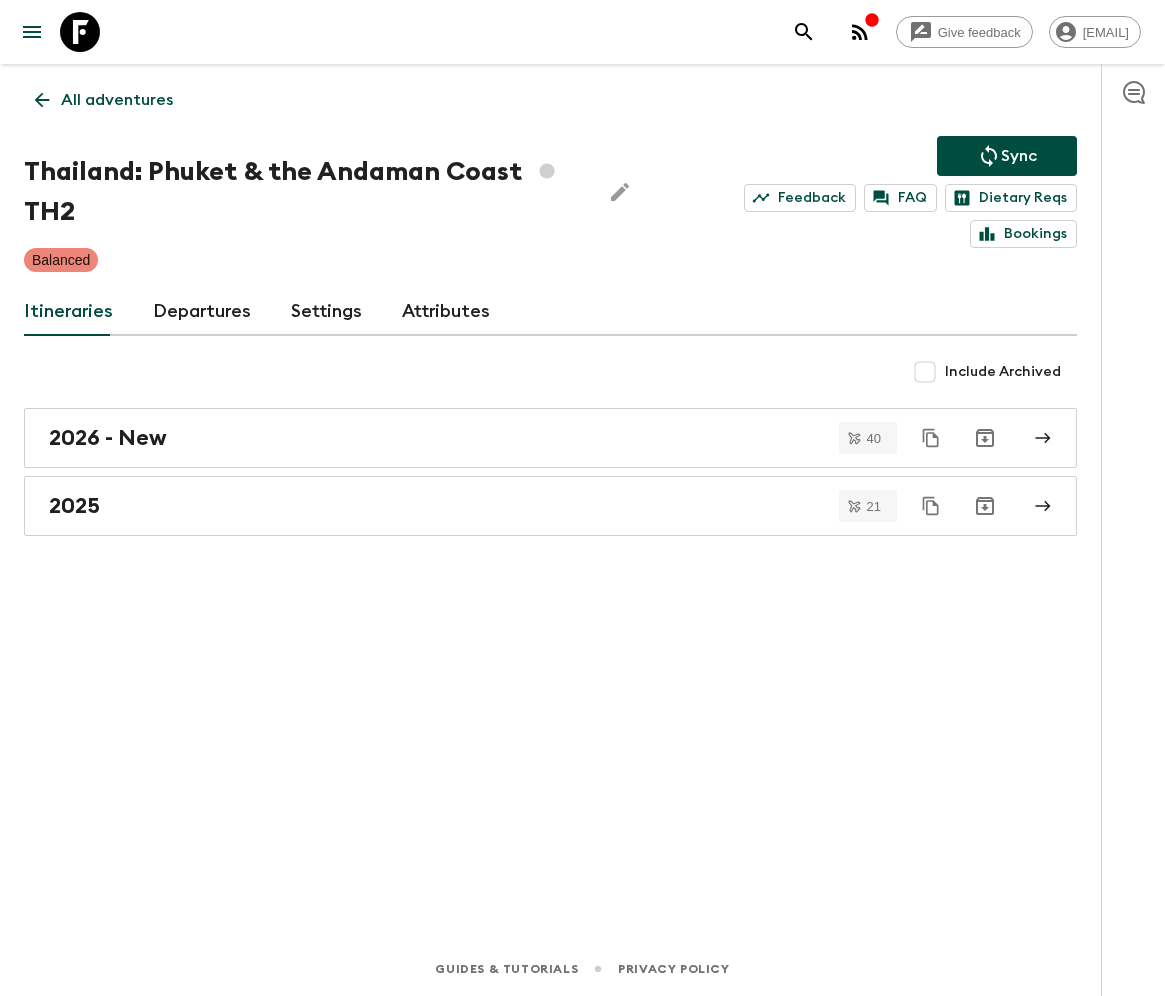 click on "Departures" at bounding box center [202, 312] 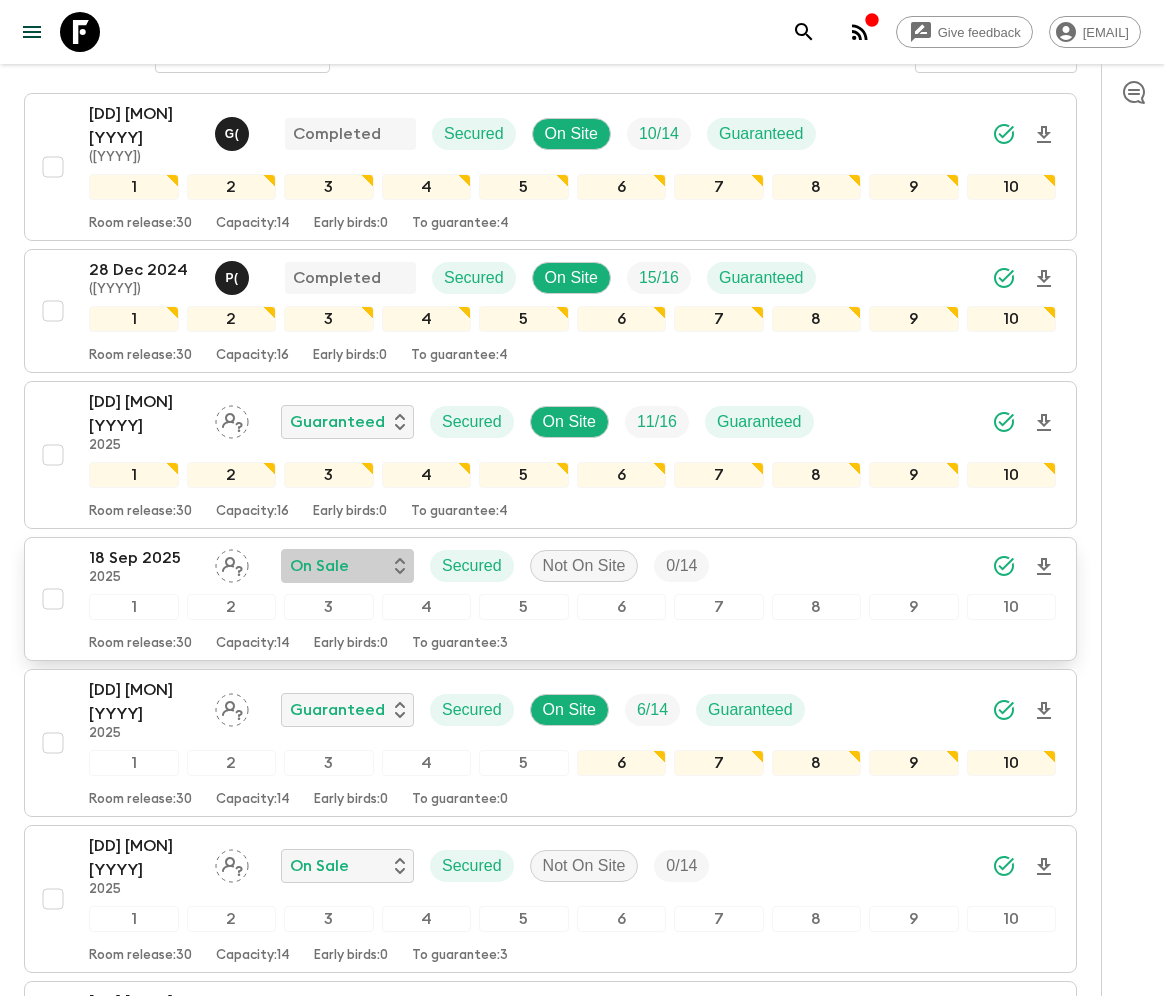 scroll, scrollTop: 397, scrollLeft: 0, axis: vertical 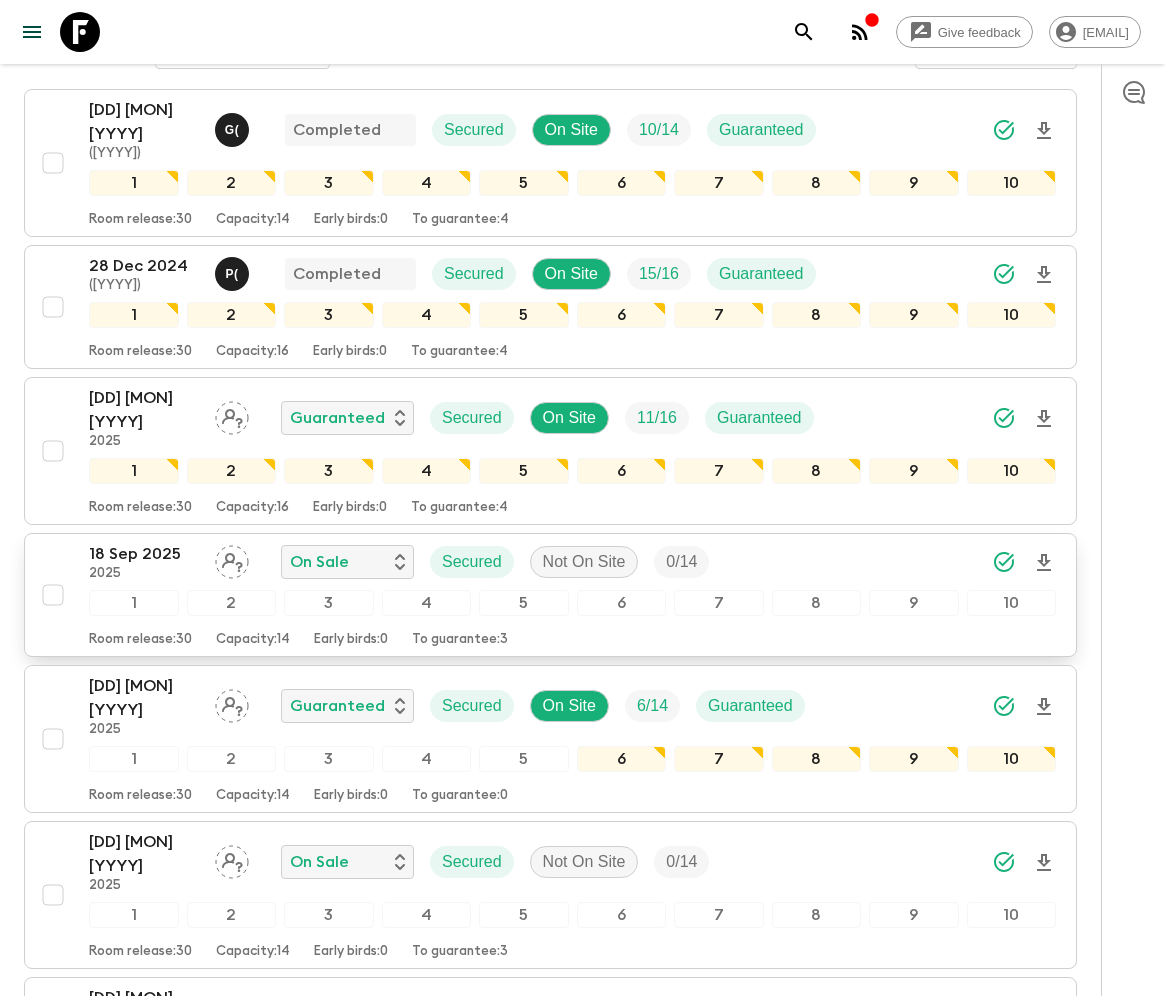 click at bounding box center (53, 595) 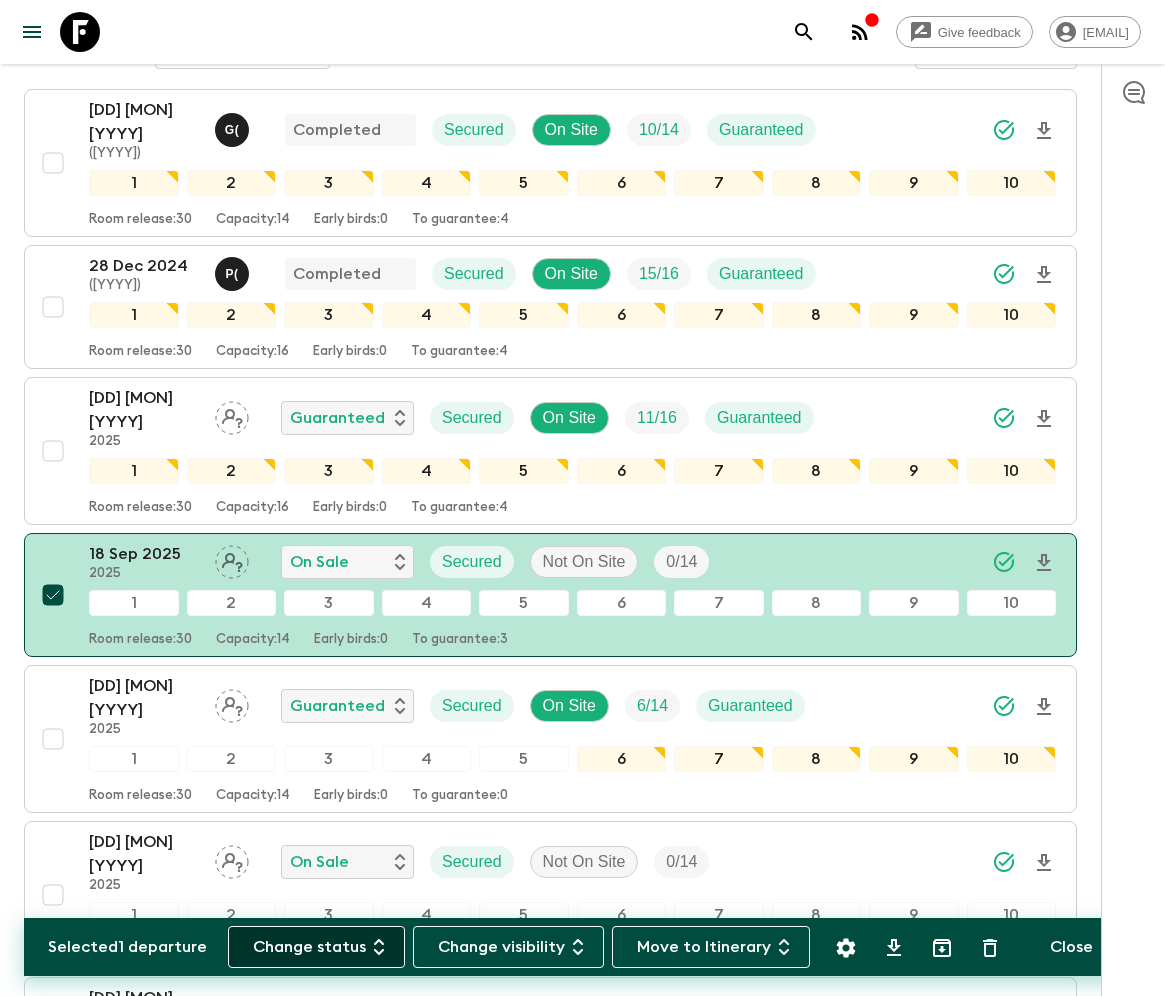 click on "Change status" at bounding box center [316, 947] 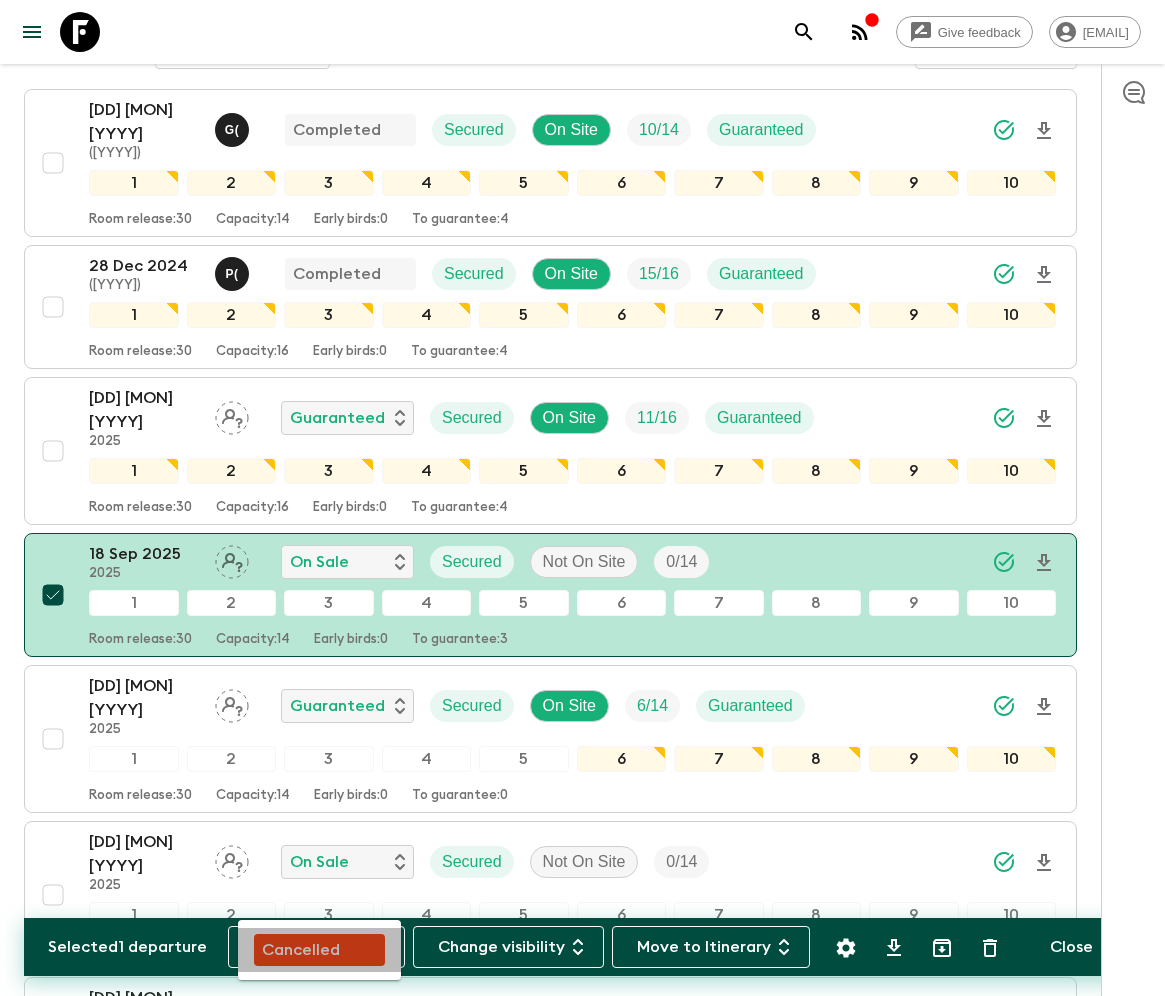 click on "Cancelled" at bounding box center [319, 950] 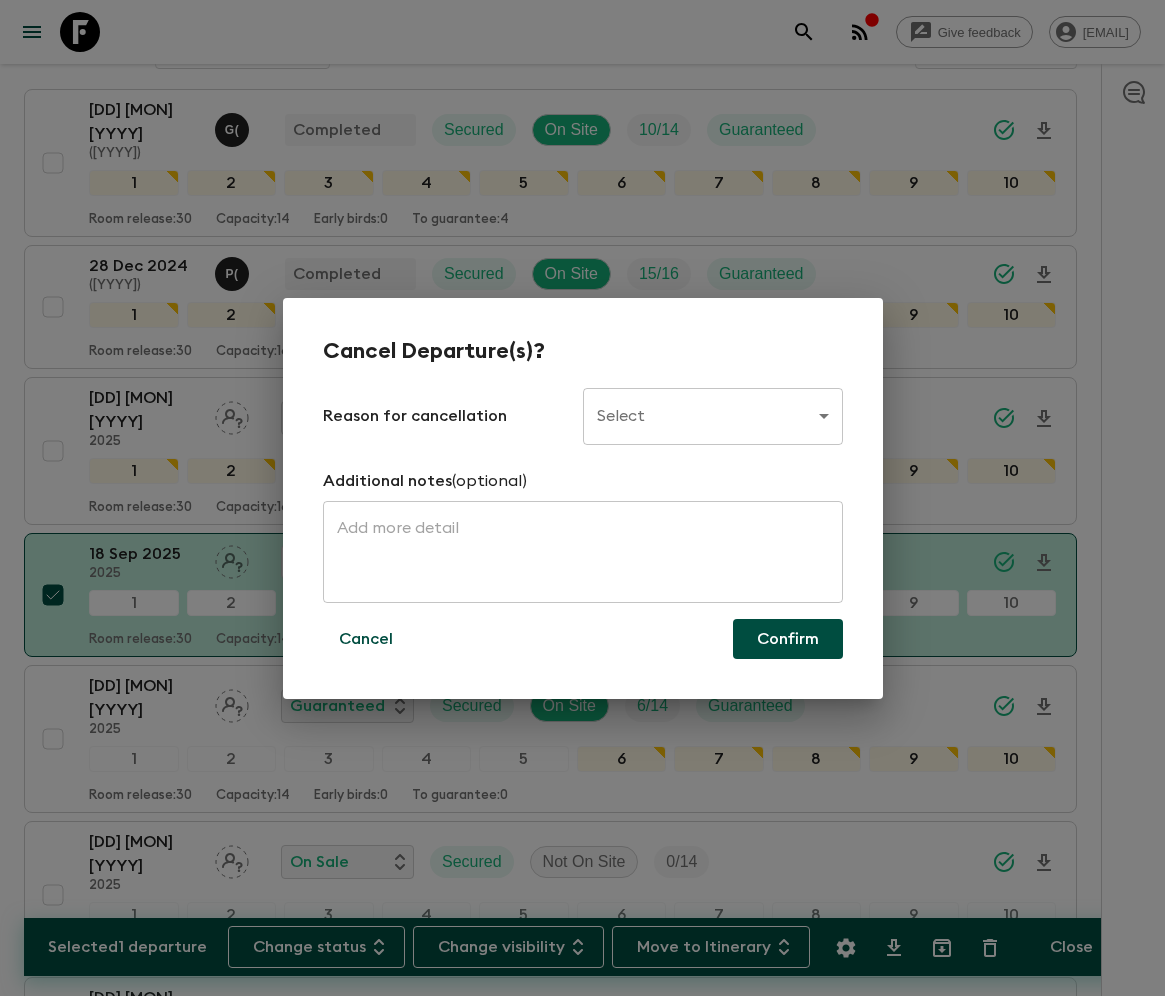 click on "Cancel Departure(s)? Reason for cancellation Select ​ Additional notes  (optional) x ​ Cancel Confirm" at bounding box center (583, 498) 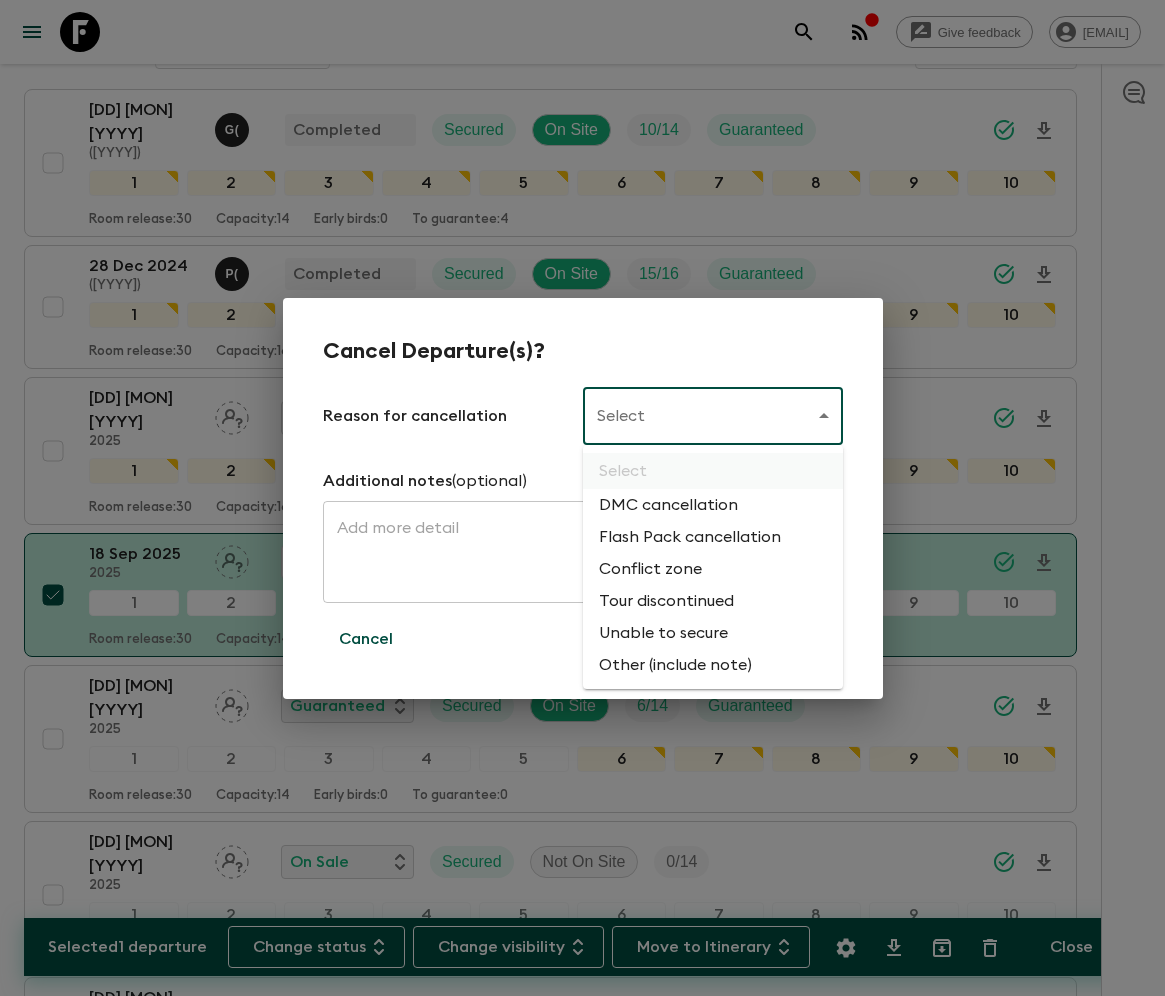 click on "Give feedback ellie.b@flashpack.com All adventures Thailand: Phuket & the Andaman Coast TH2 Sync Feedback FAQ Dietary Reqs Bookings Balanced Itineraries Departures Settings Attributes Selected  1 departure Change status Change visibility Move to Itinerary Close Propose Departures Select All Bulk update Show Attention Required only Include Archived CSV Export 19 Dec 2024 2024 (old) G ( Completed Secured On Site 10 / 14 Guaranteed 1 2 3 4 5 6 7 8 9 10 Room release:  30 Capacity:  14 Early birds:  0 To guarantee:  4 28 Dec 2024 2024 (old) P ( Completed Secured On Site 15 / 16 Guaranteed 1 2 3 4 5 6 7 8 9 10 Room release:  30 Capacity:  16 Early birds:  0 To guarantee:  4 11 Sep 2025 2025 Guaranteed Secured On Site 11 / 16 Guaranteed 1 2 3 4 5 6 7 8 9 10 Room release:  30 Capacity:  16 Early birds:  0 To guarantee:  4 18 Sep 2025 2025 On Sale Secured Not On Site 0 / 14 1 2 3 4 5 6 7 8 9 10 Room release:  30 Capacity:  14 Early birds:  0 To guarantee:  3 02 Oct 2025 2025 Guaranteed Secured On Site 6 / 14 1 2" at bounding box center [582, 4355] 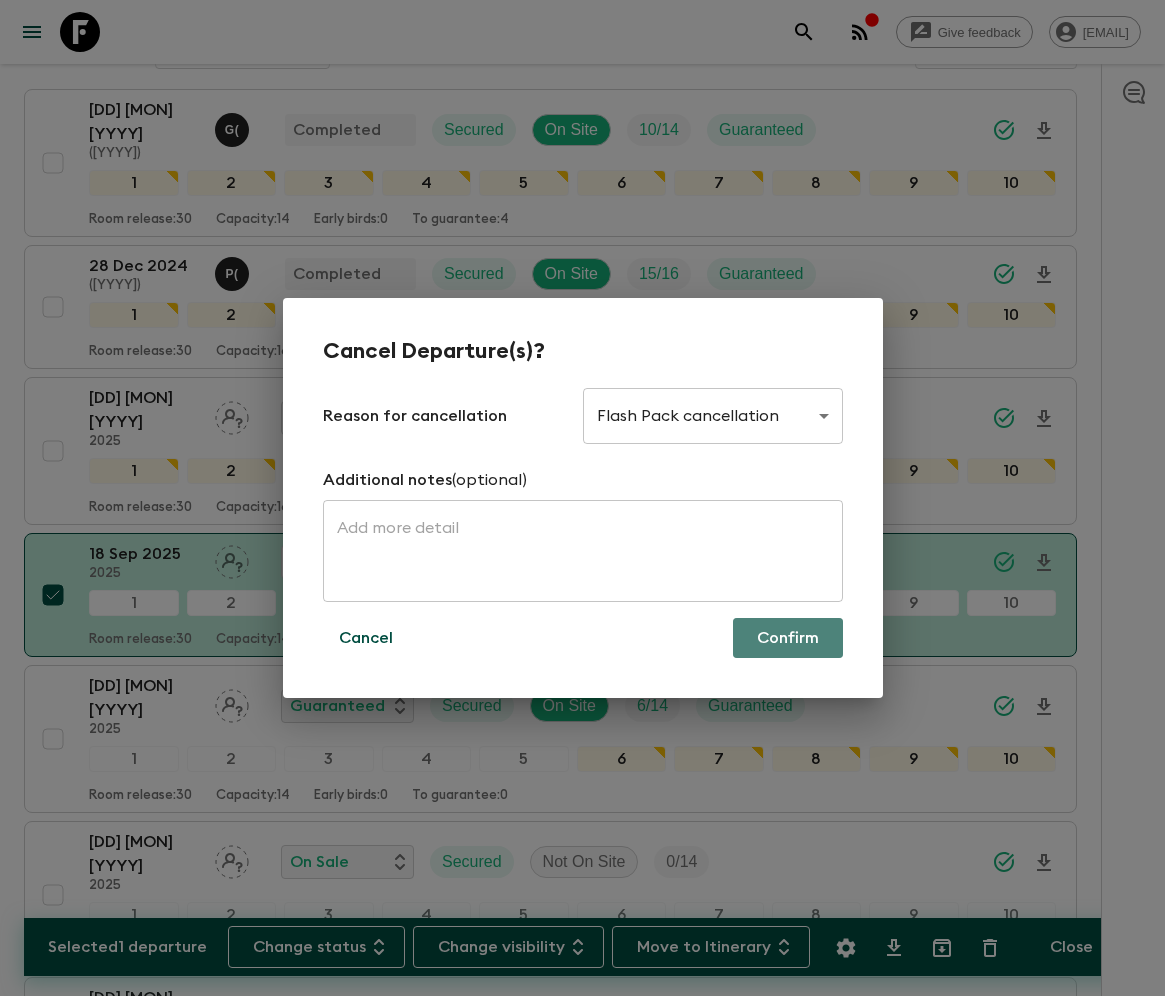 click on "Confirm" at bounding box center [788, 638] 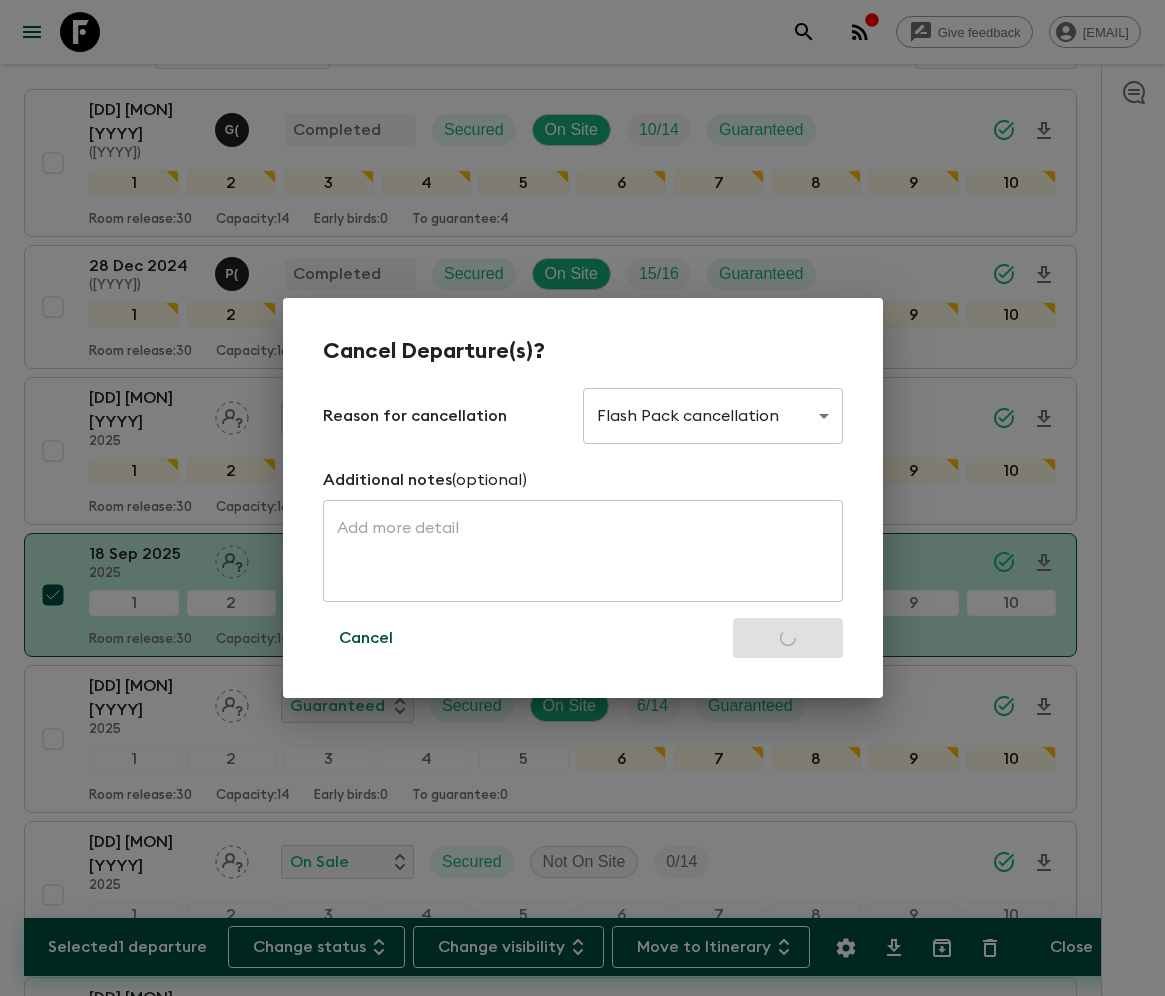 checkbox on "false" 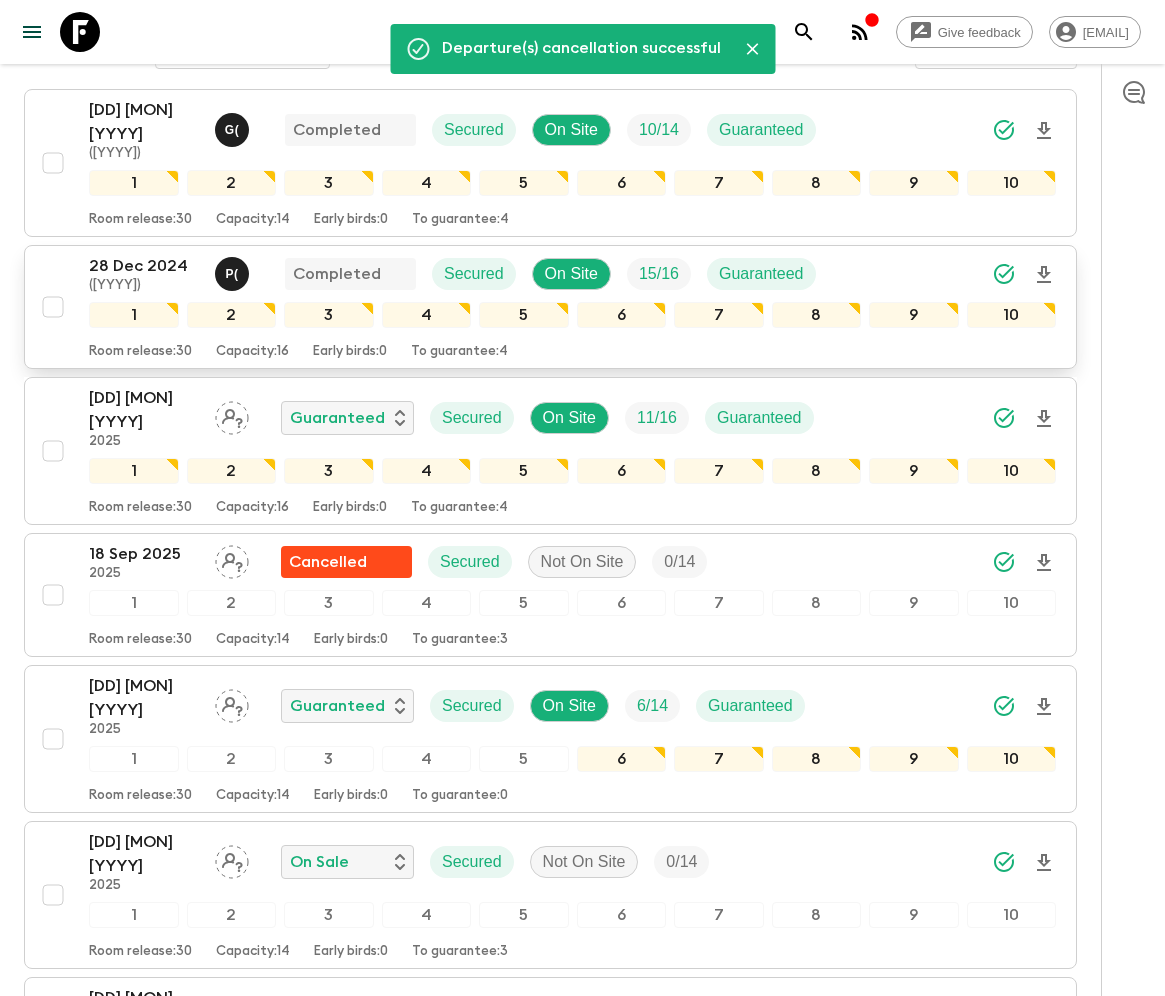 scroll, scrollTop: 0, scrollLeft: 0, axis: both 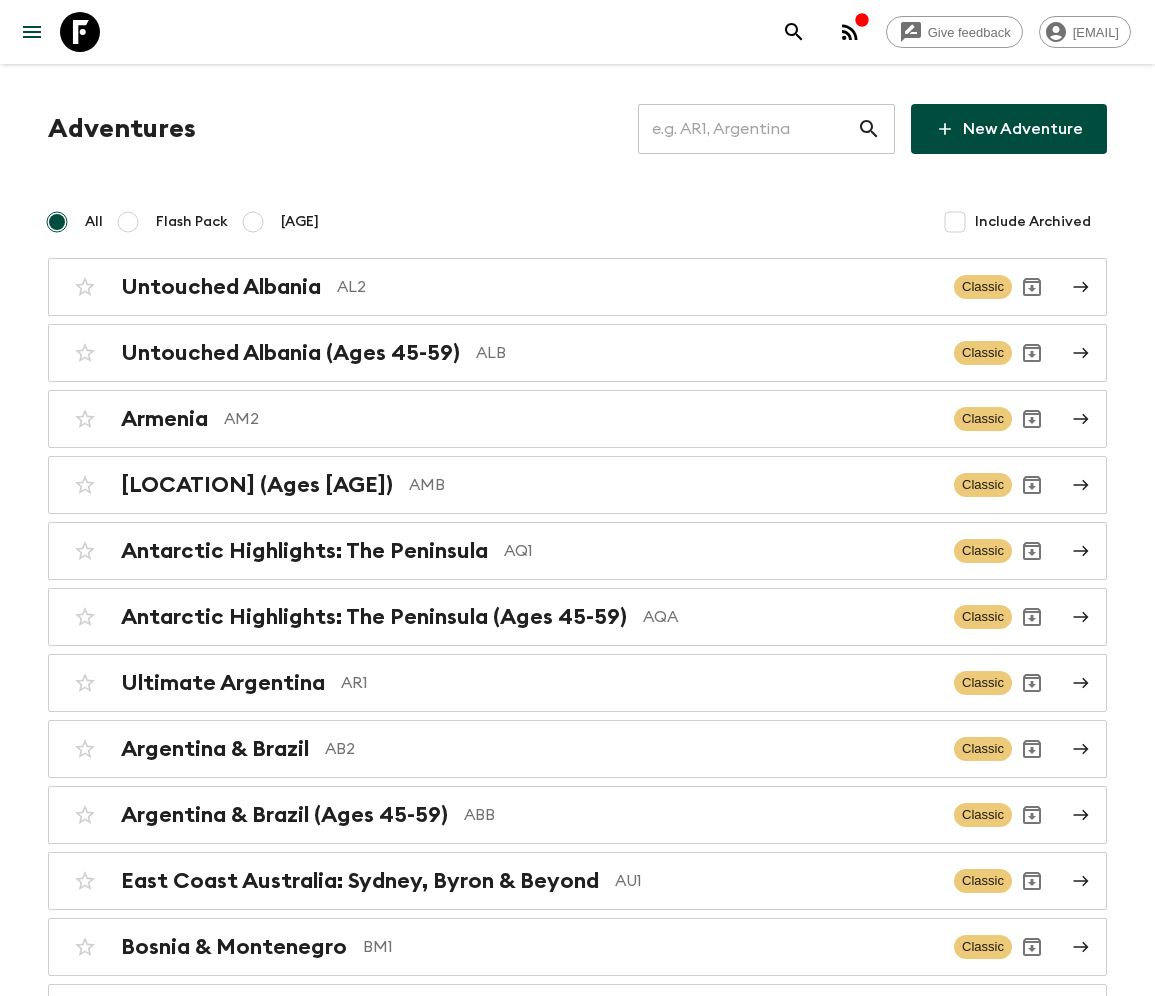 click at bounding box center [747, 129] 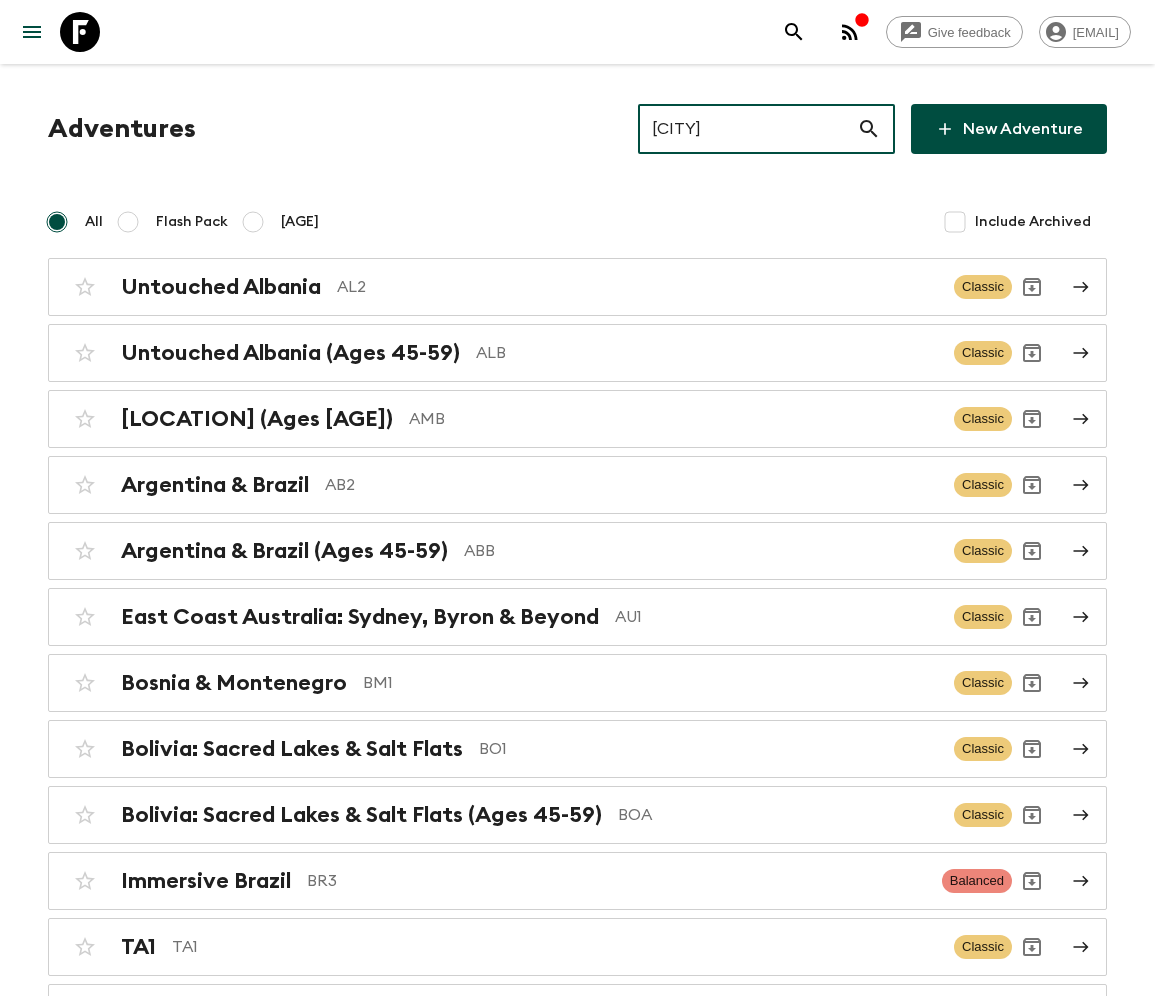 type on "[CITY]" 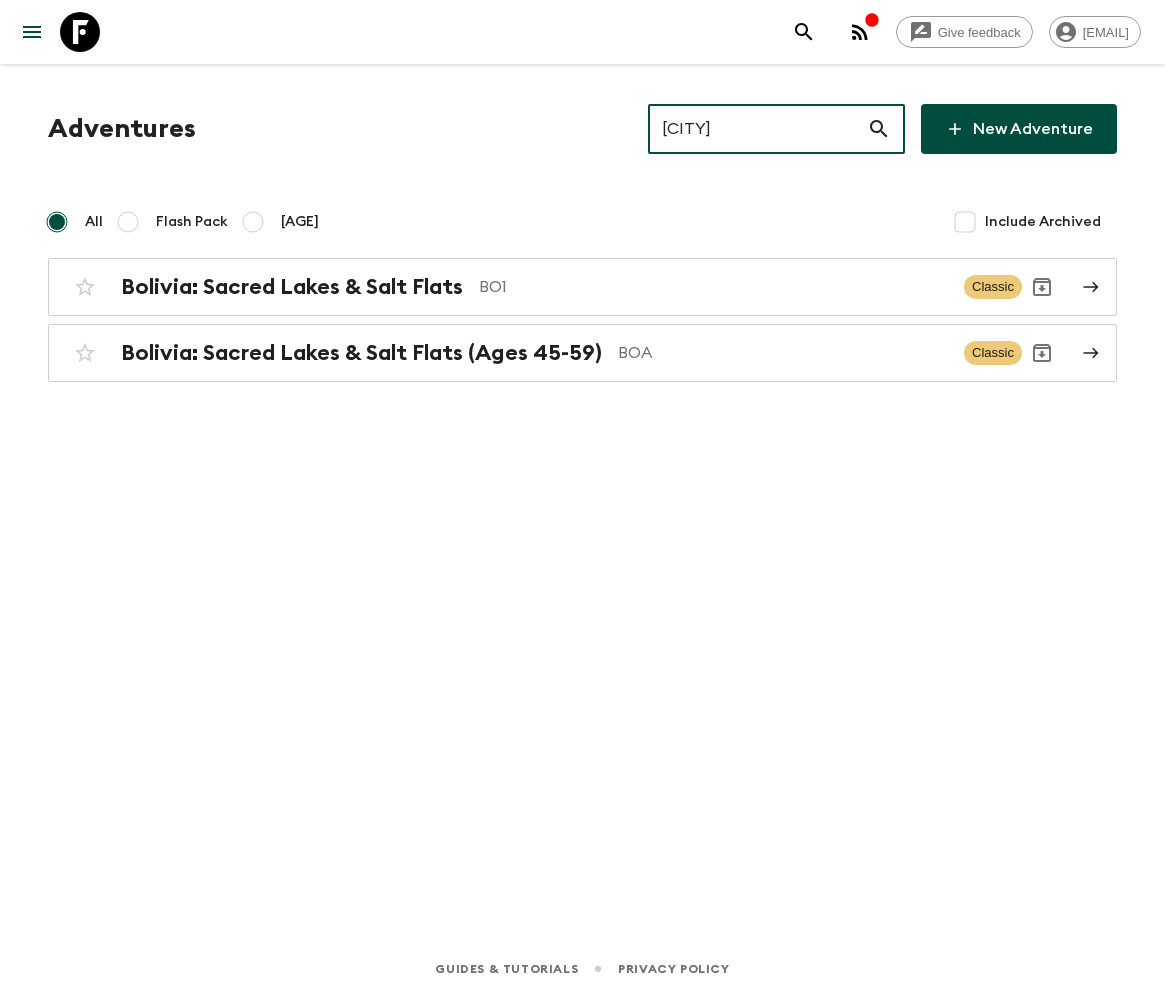click on "BOL" at bounding box center (757, 129) 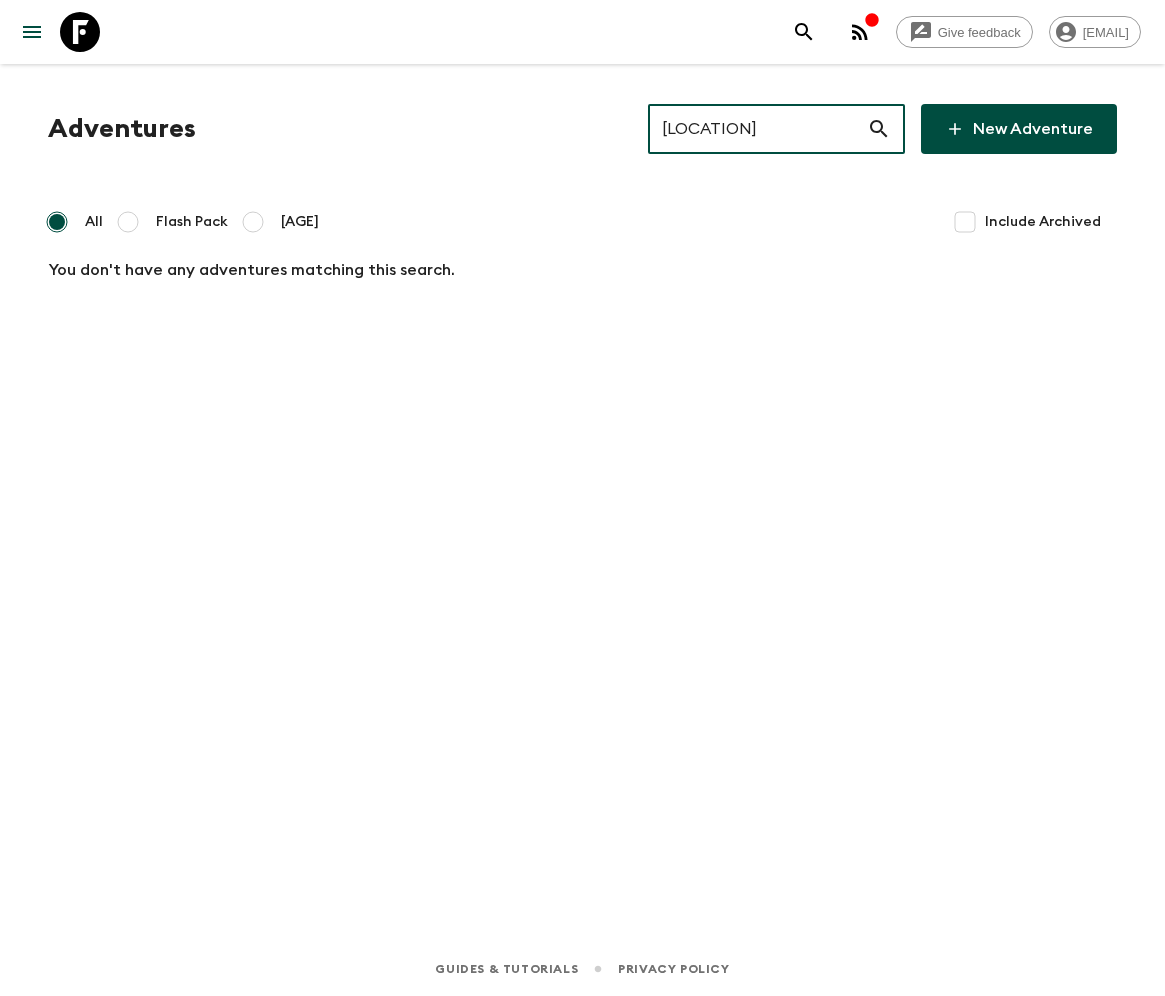 type on "BA1" 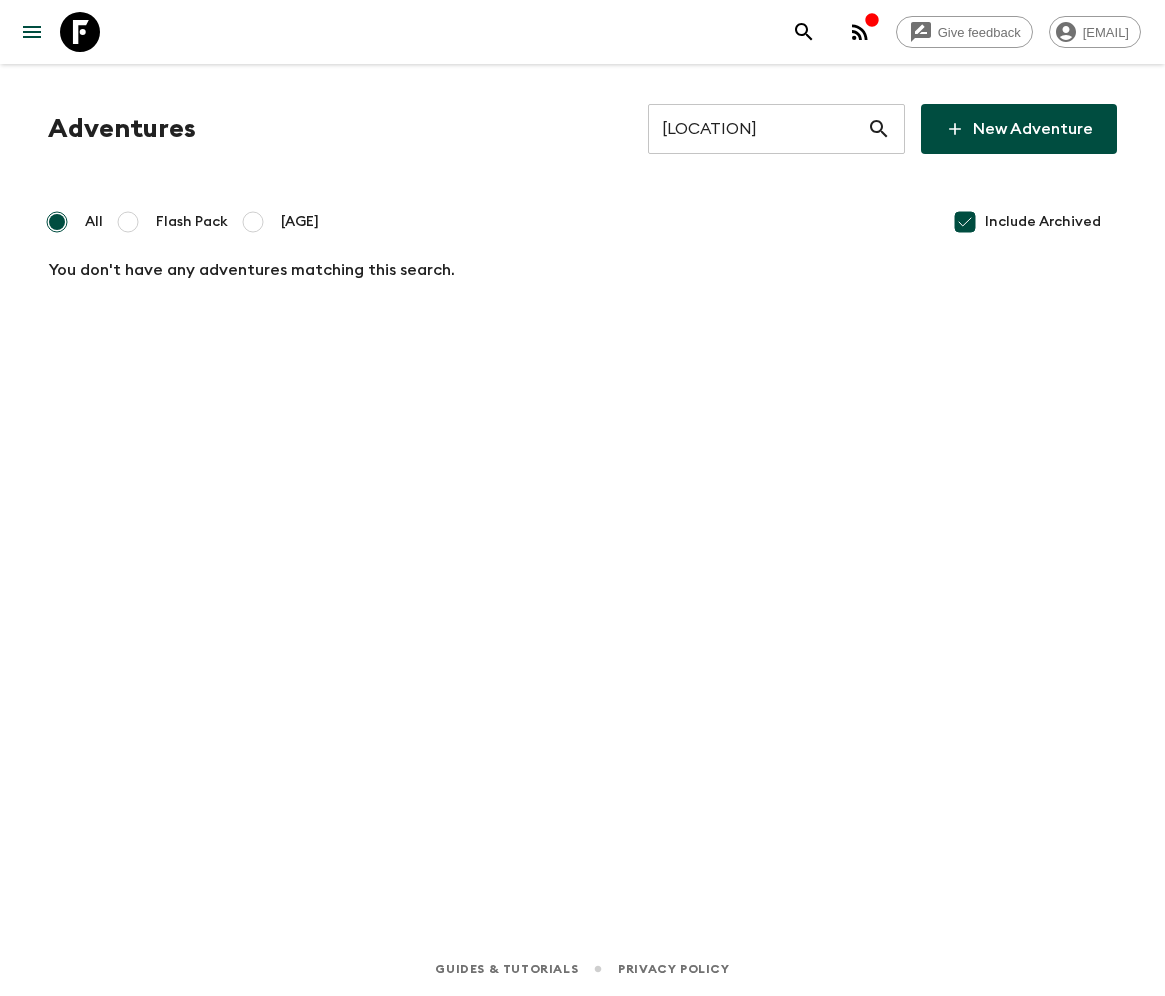 click on "BA1" at bounding box center [757, 129] 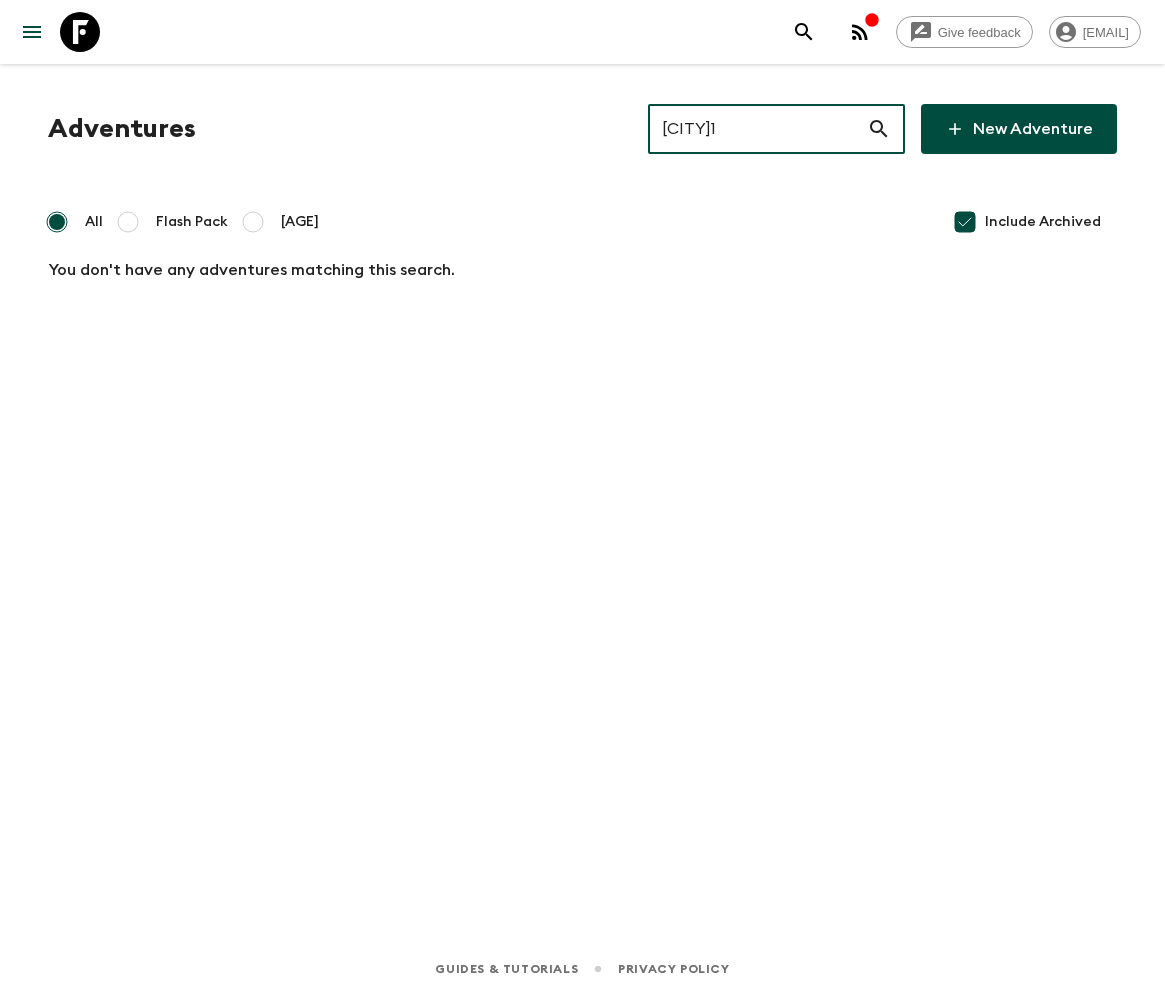 click on "BU1" at bounding box center [757, 129] 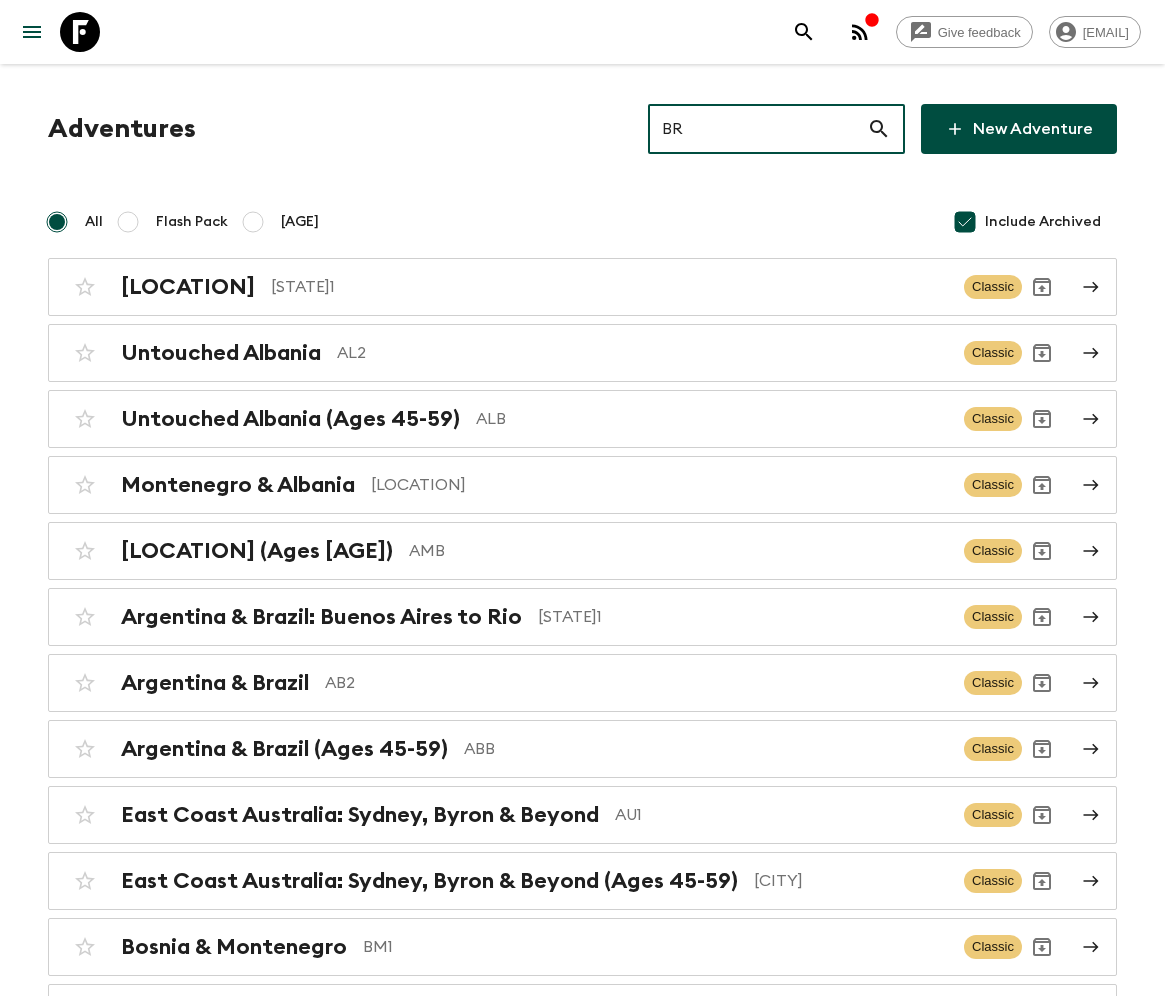 type on "BR1" 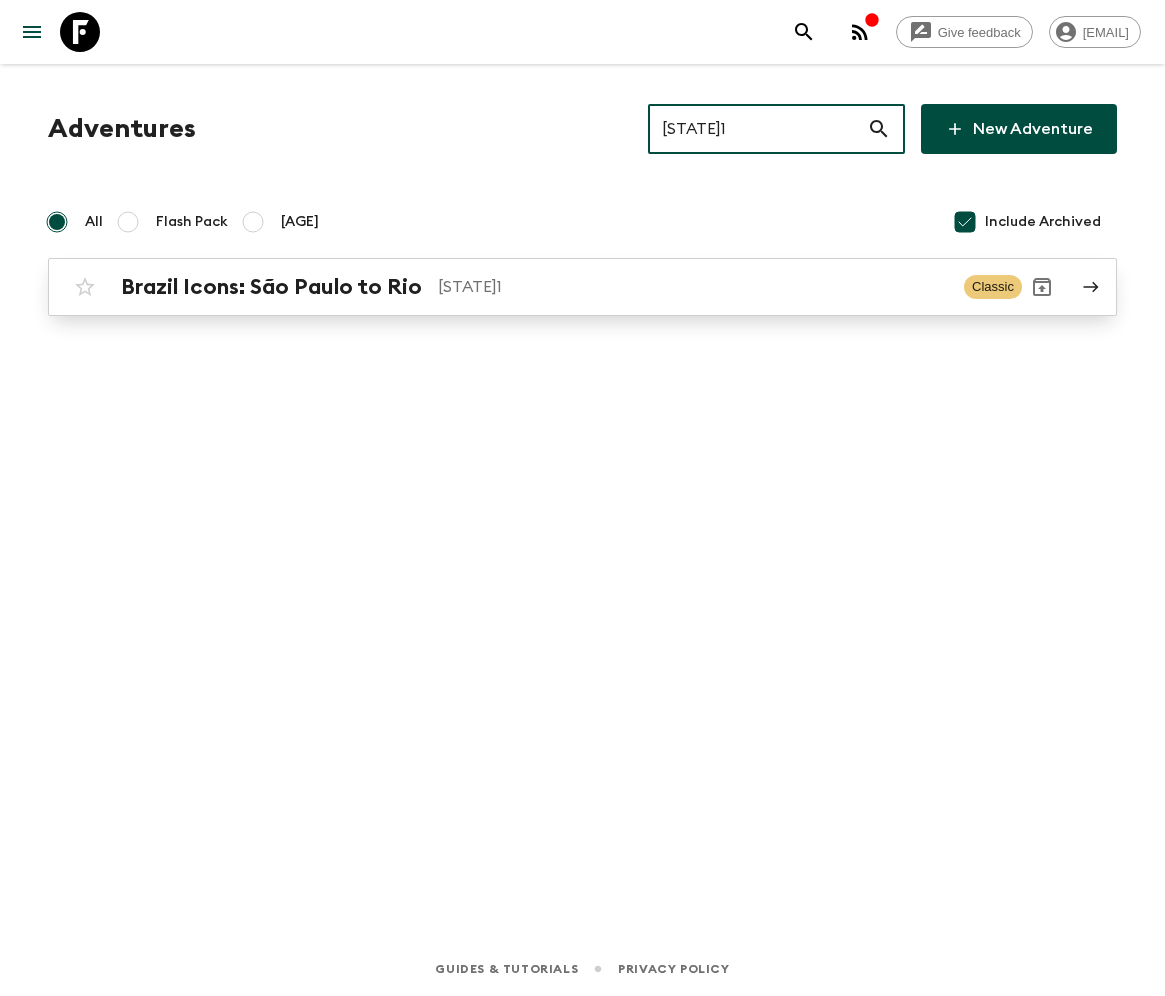 click on "BR1" at bounding box center [693, 287] 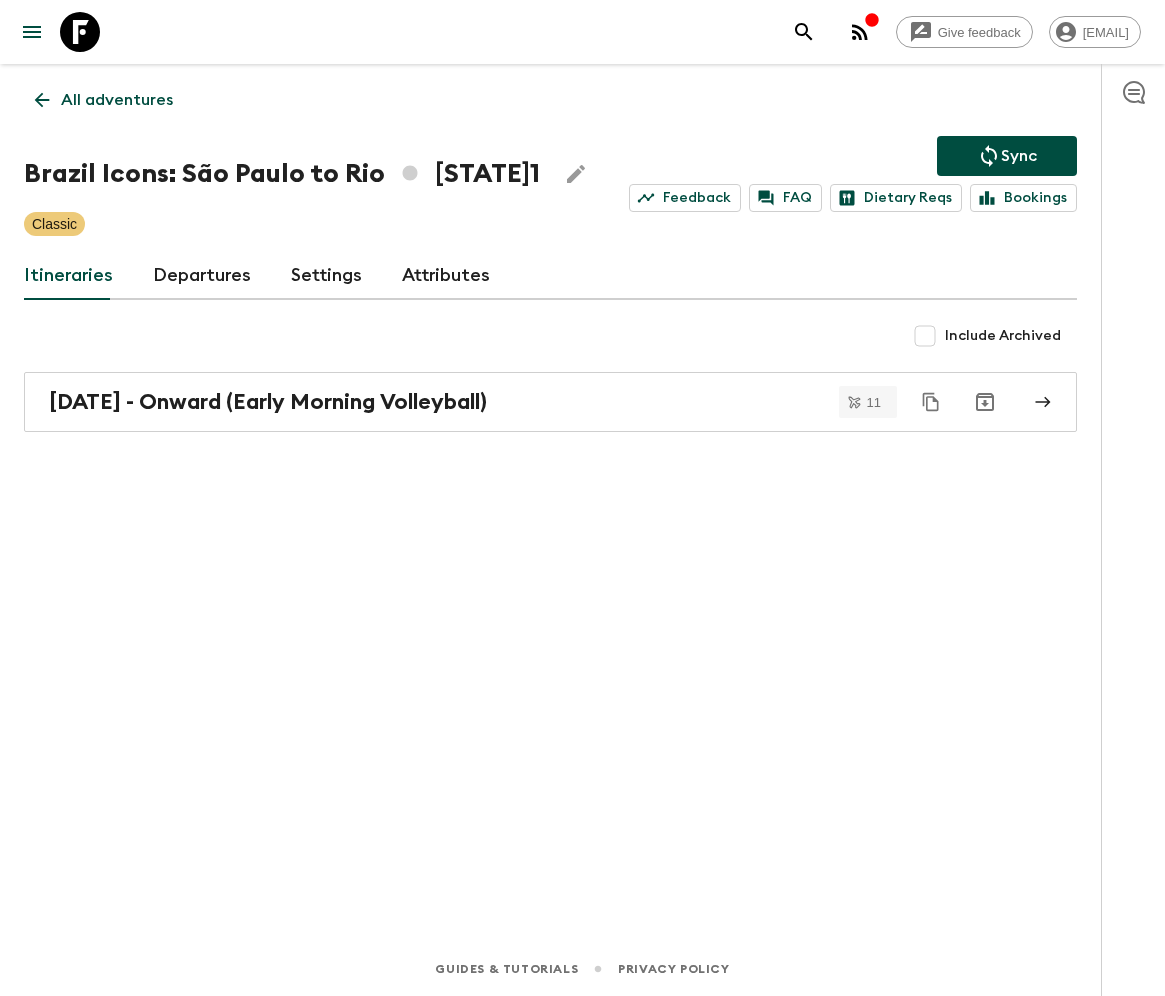 click on "Departures" at bounding box center [202, 276] 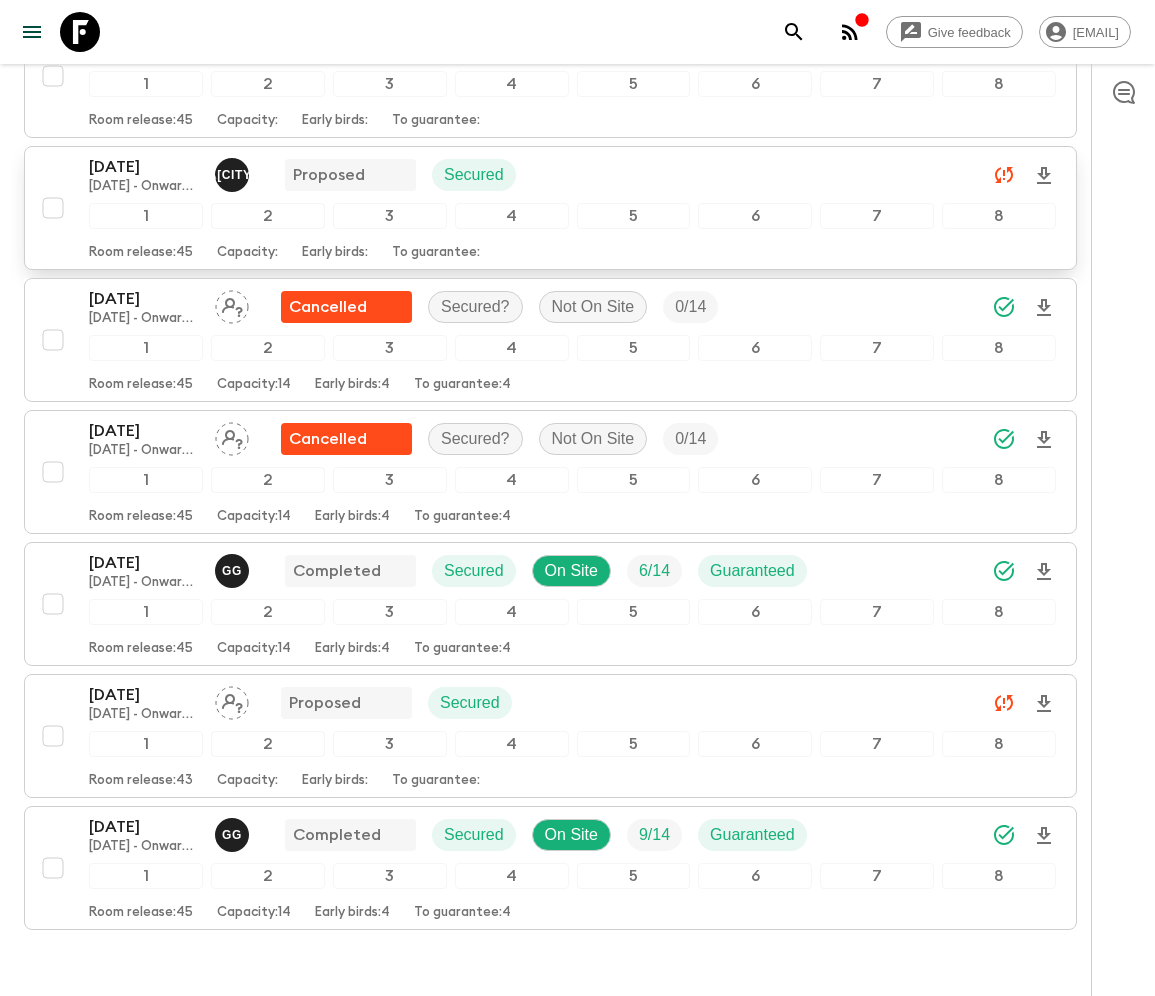scroll, scrollTop: 1191, scrollLeft: 0, axis: vertical 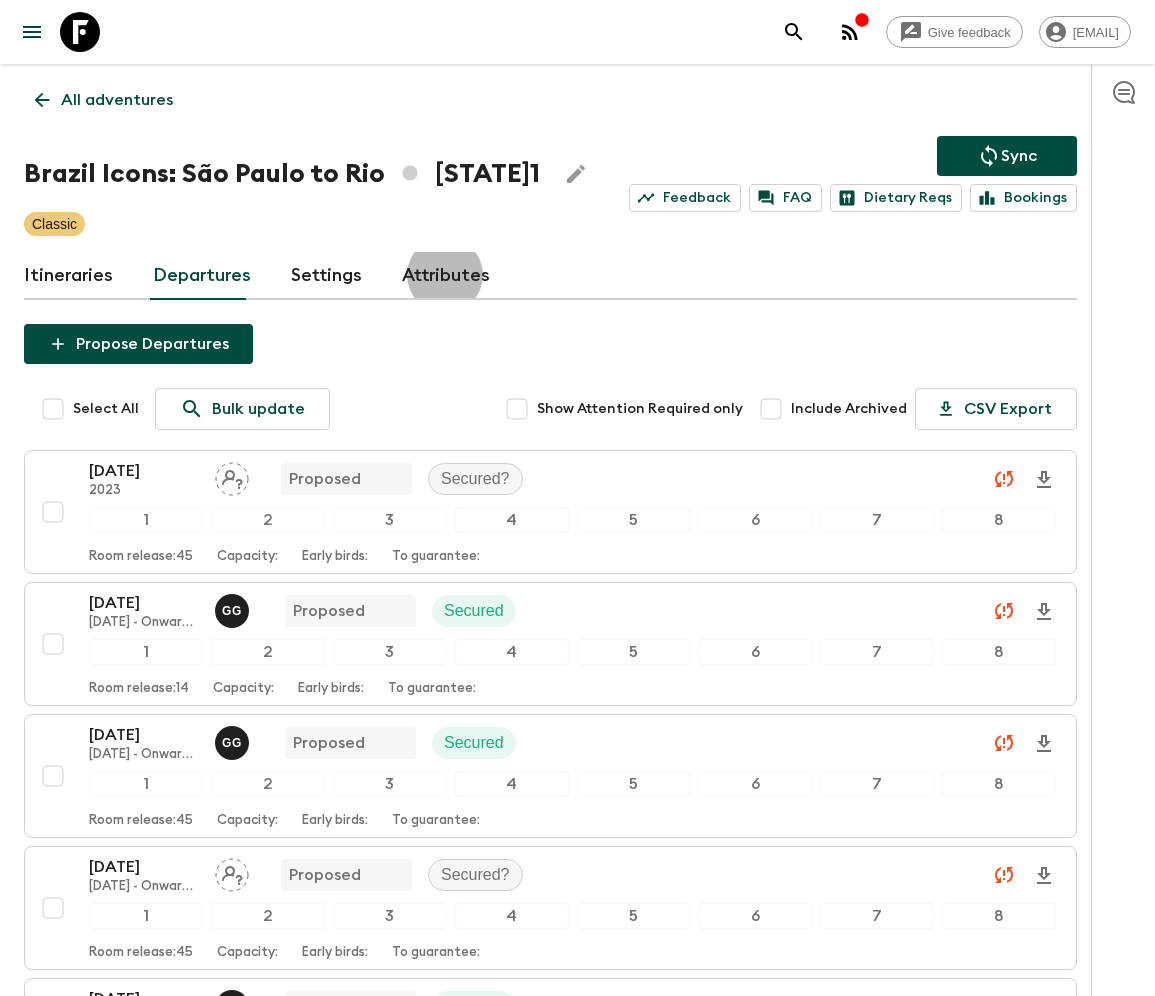 click on "Include Archived" at bounding box center (771, 409) 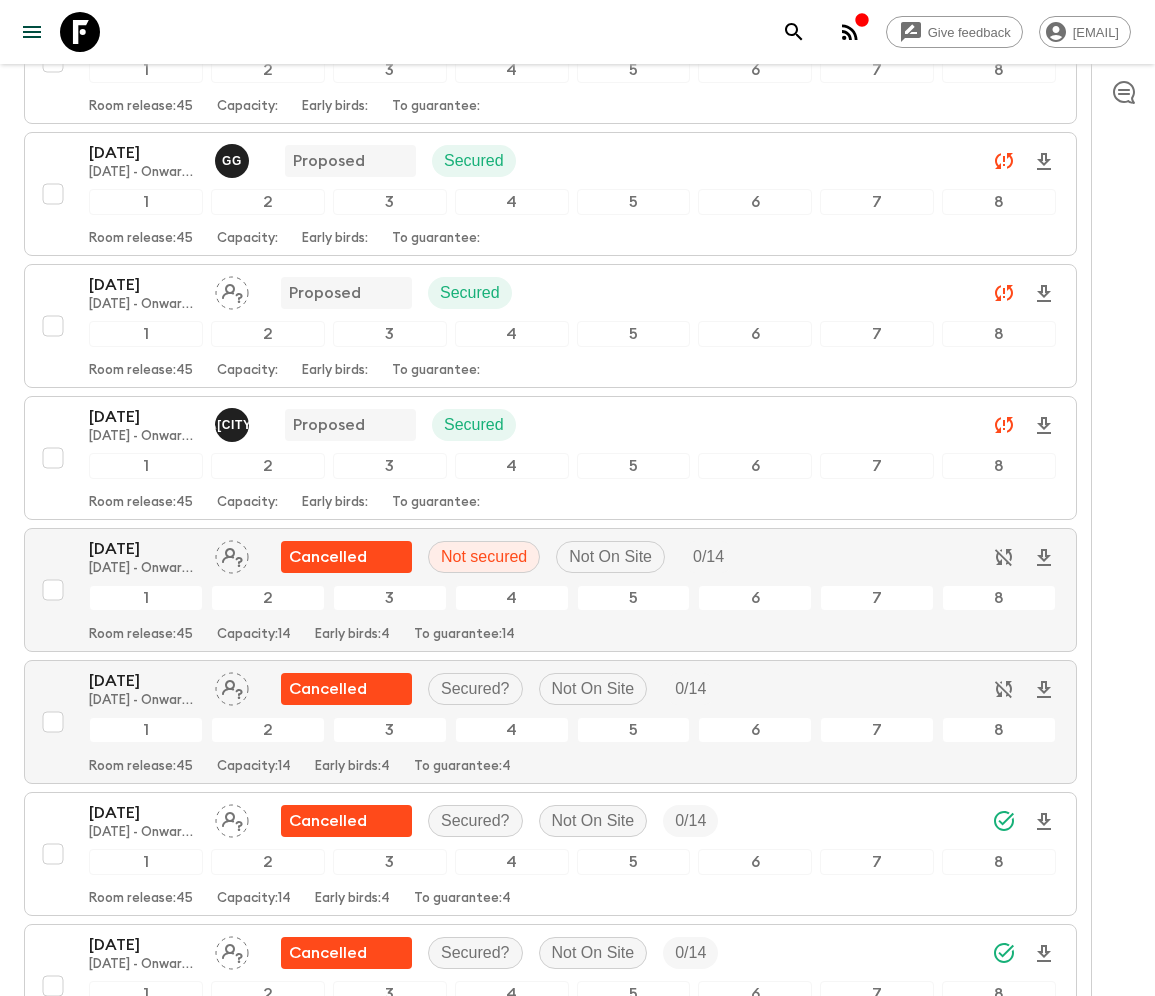 scroll, scrollTop: 3540, scrollLeft: 0, axis: vertical 